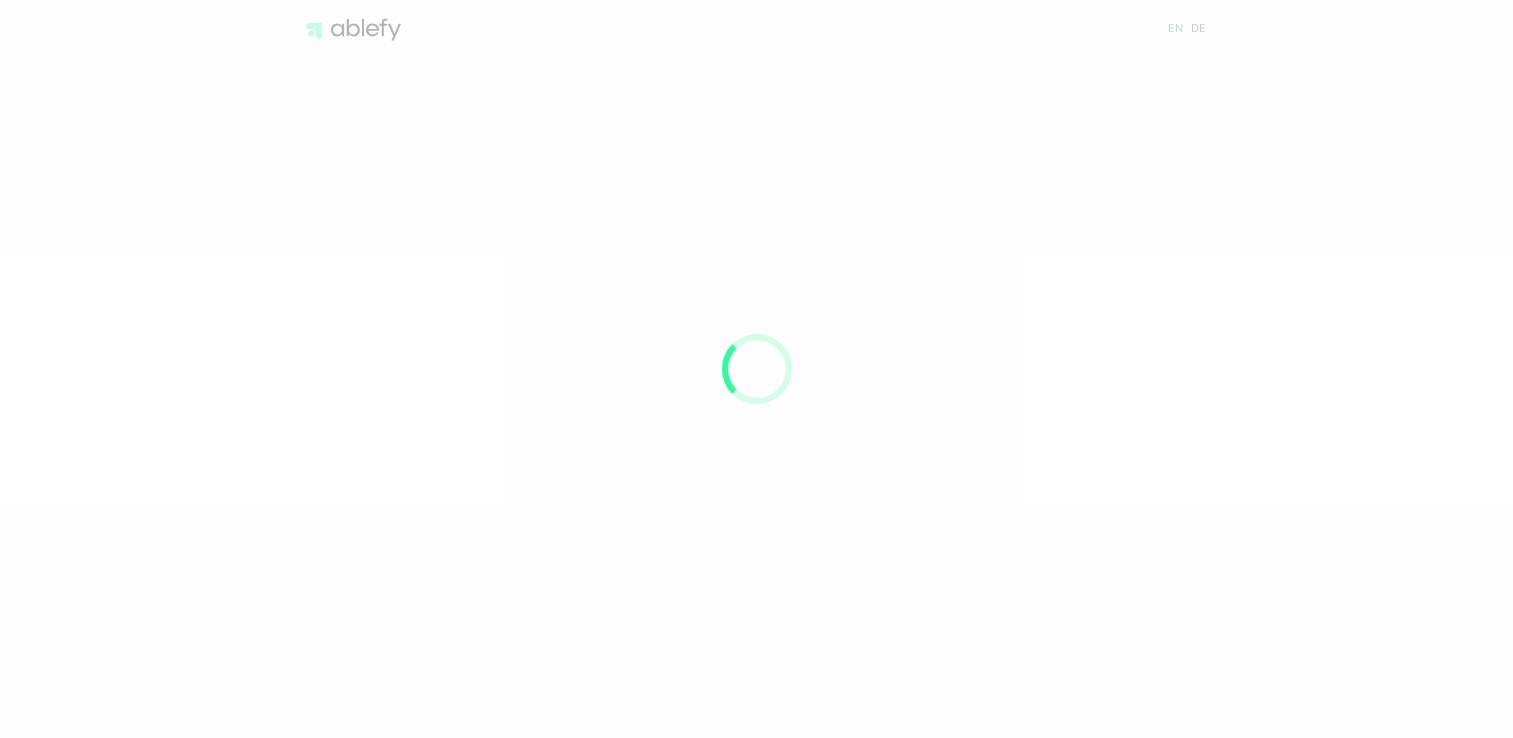 scroll, scrollTop: 0, scrollLeft: 0, axis: both 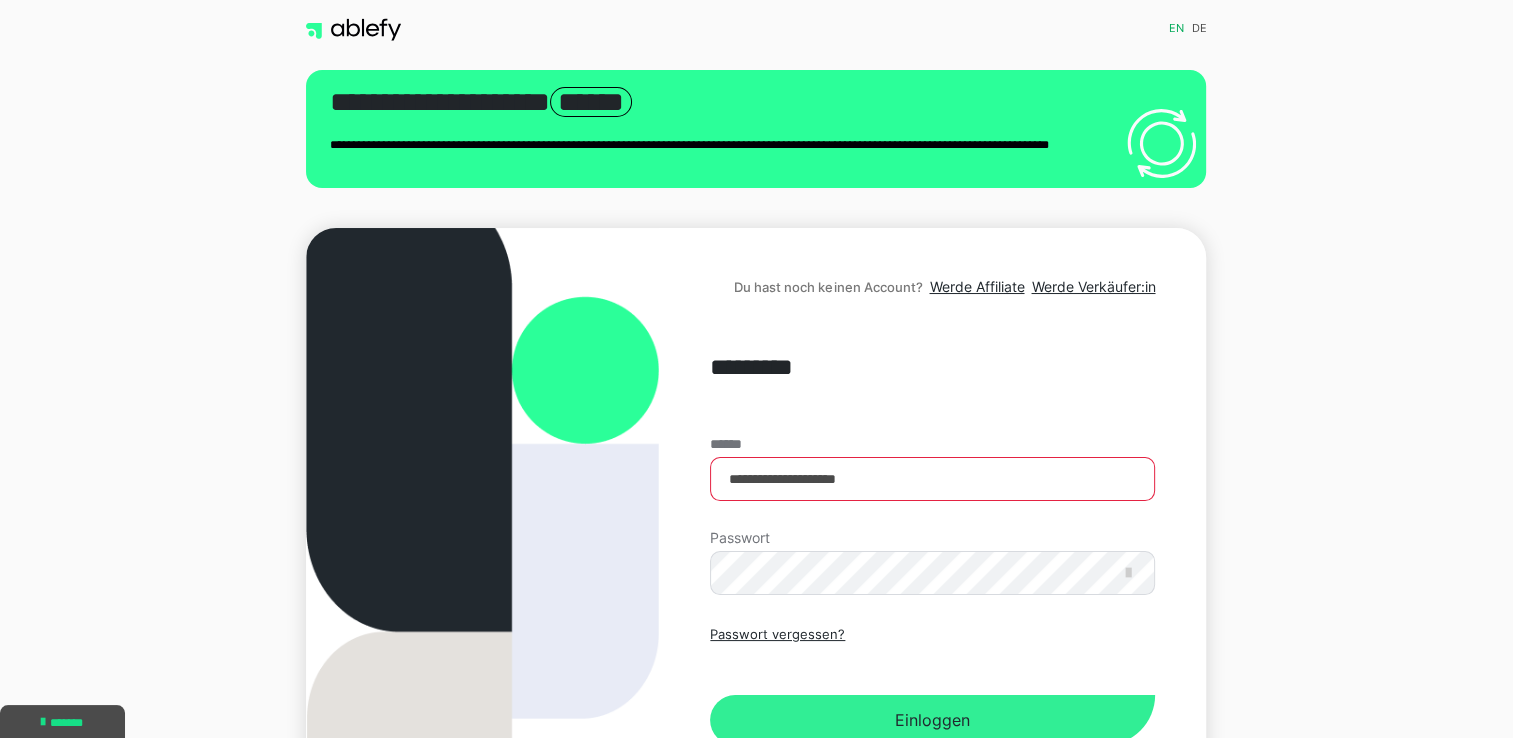 click on "Einloggen" at bounding box center (932, 720) 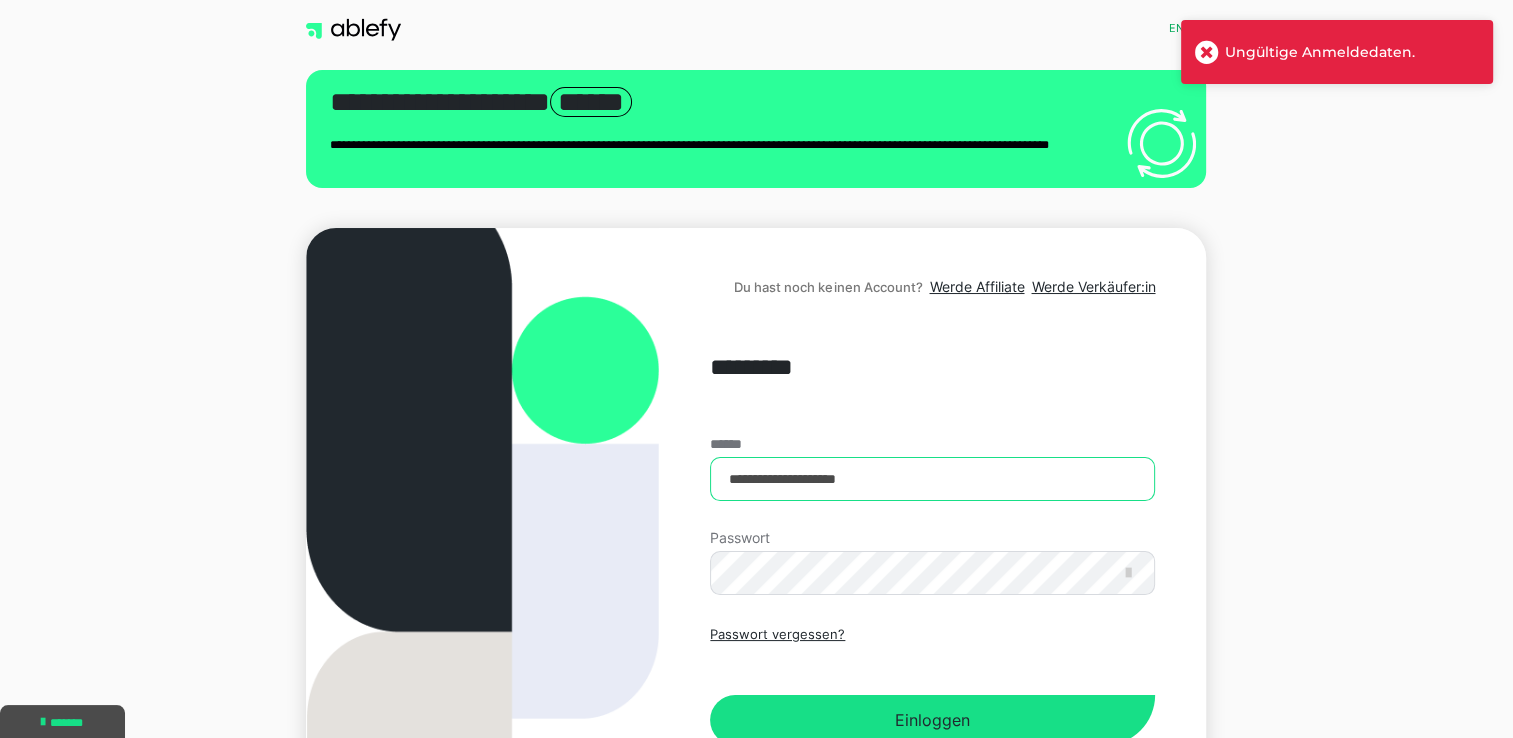 drag, startPoint x: 905, startPoint y: 482, endPoint x: 719, endPoint y: 480, distance: 186.01076 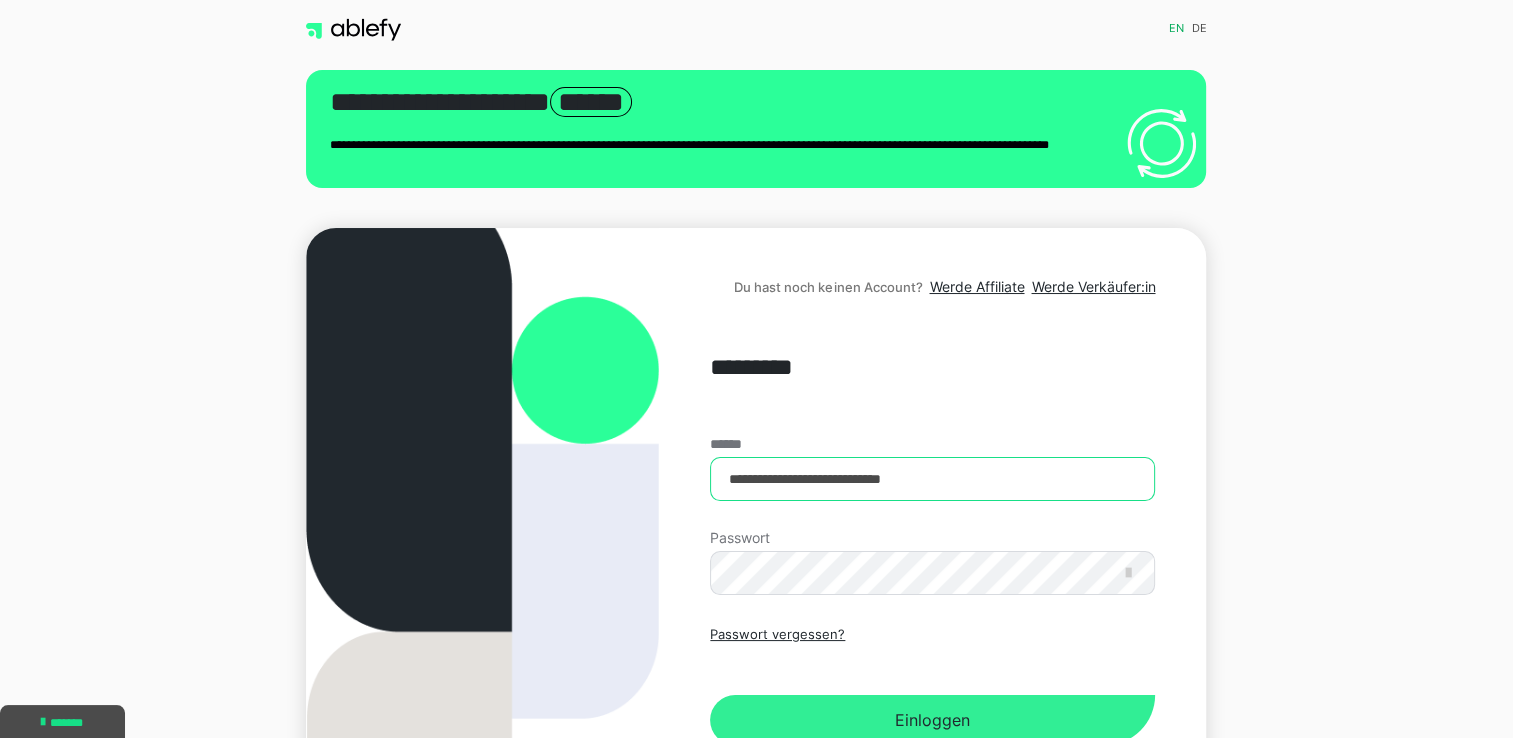 type on "**********" 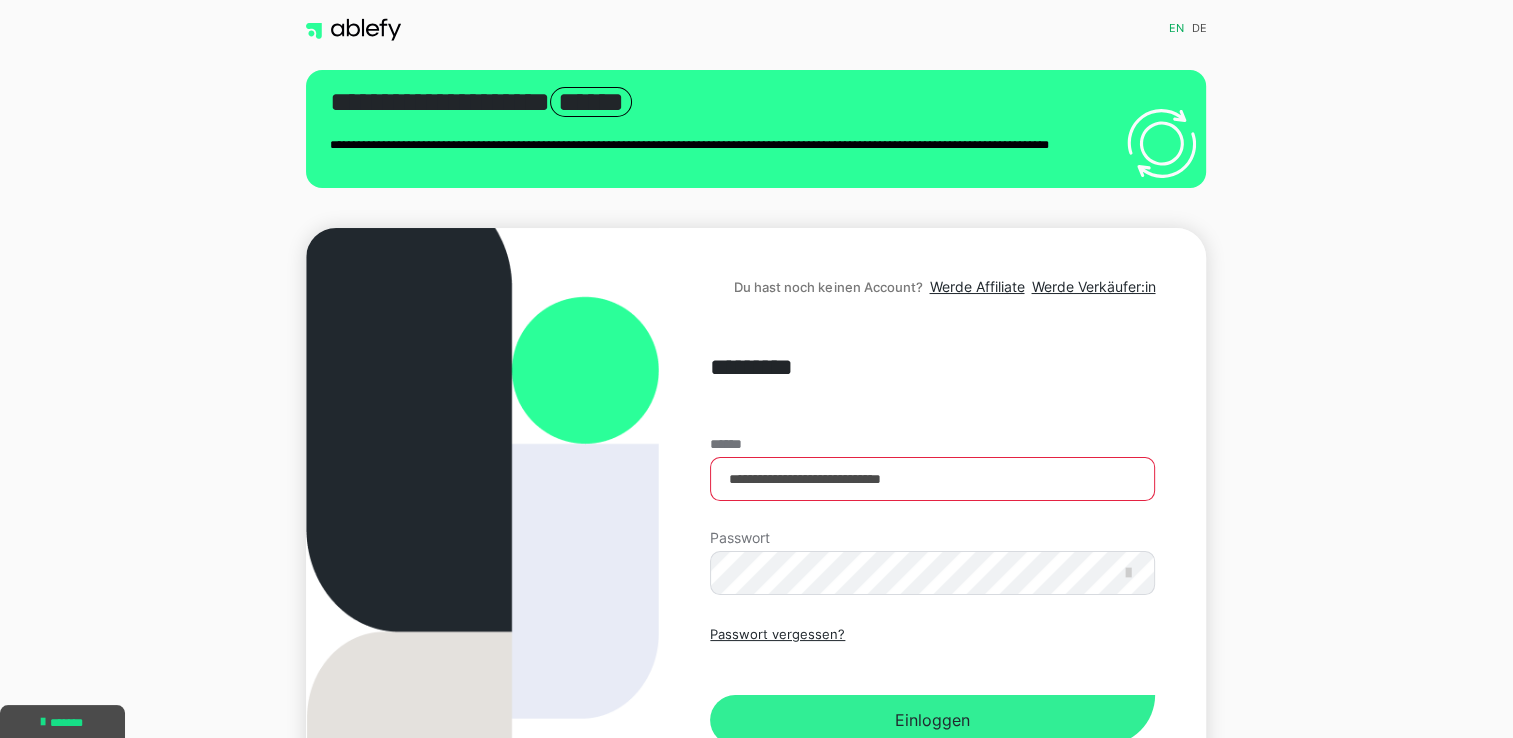 click on "Einloggen" at bounding box center [932, 720] 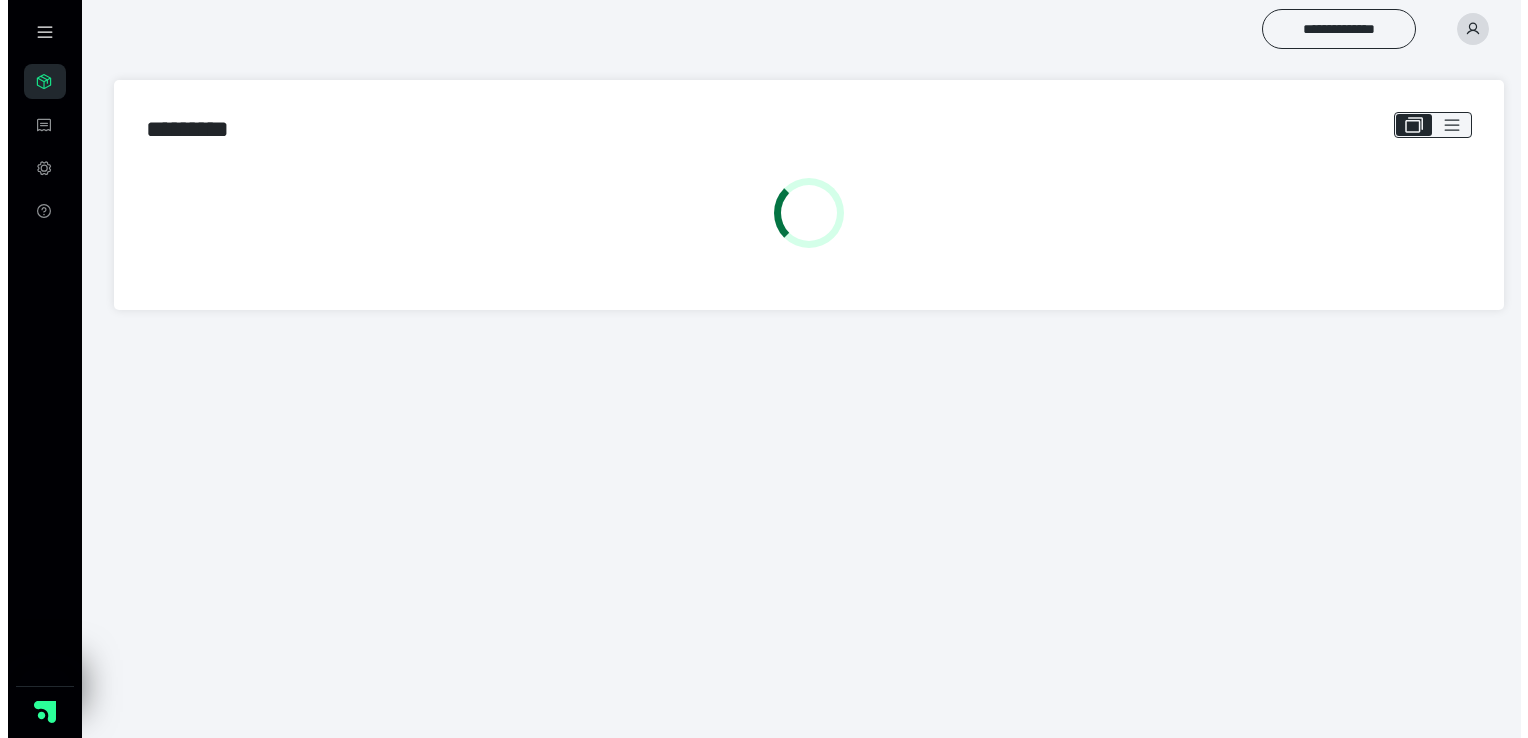 scroll, scrollTop: 0, scrollLeft: 0, axis: both 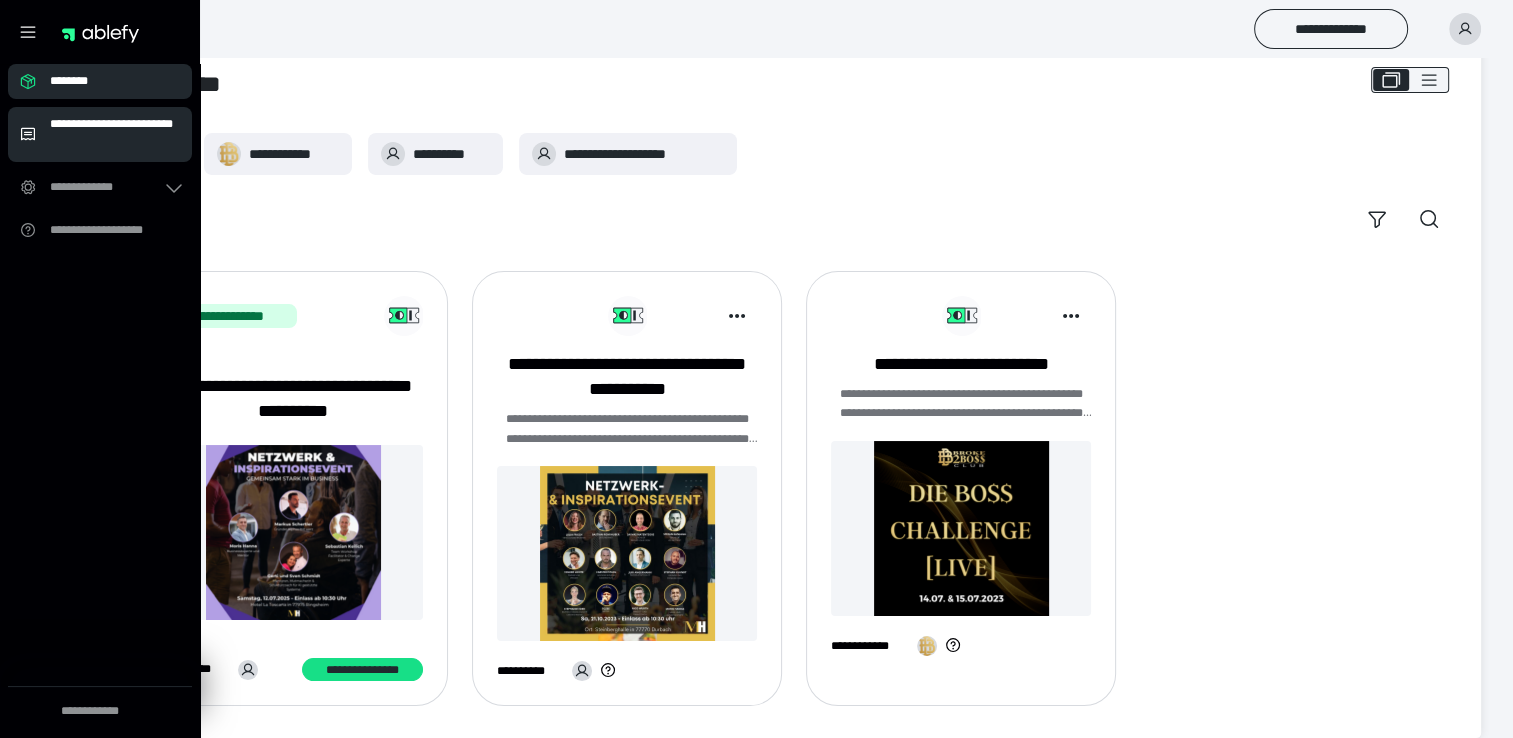 click on "**********" at bounding box center [115, 134] 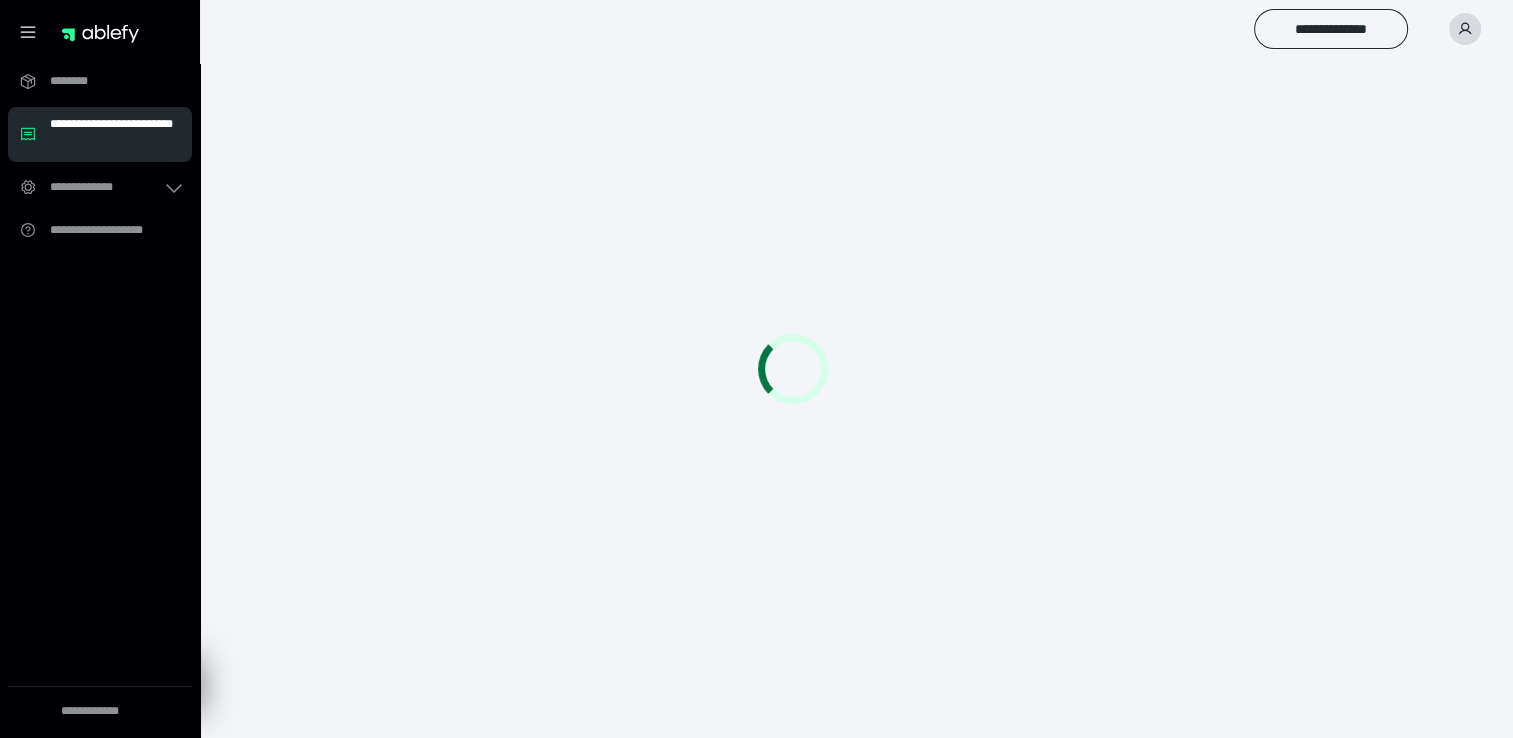 scroll, scrollTop: 0, scrollLeft: 0, axis: both 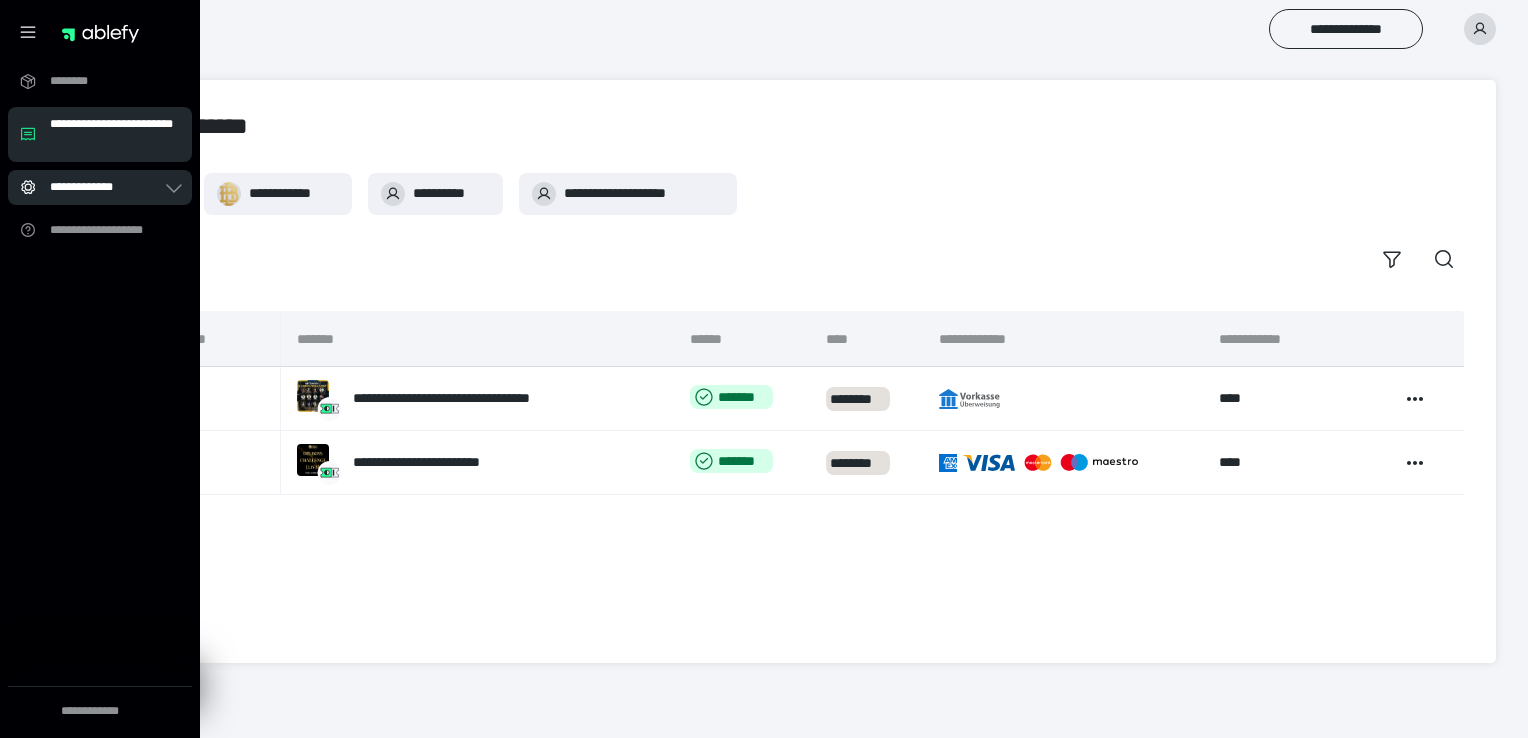 click on "**********" at bounding box center (106, 187) 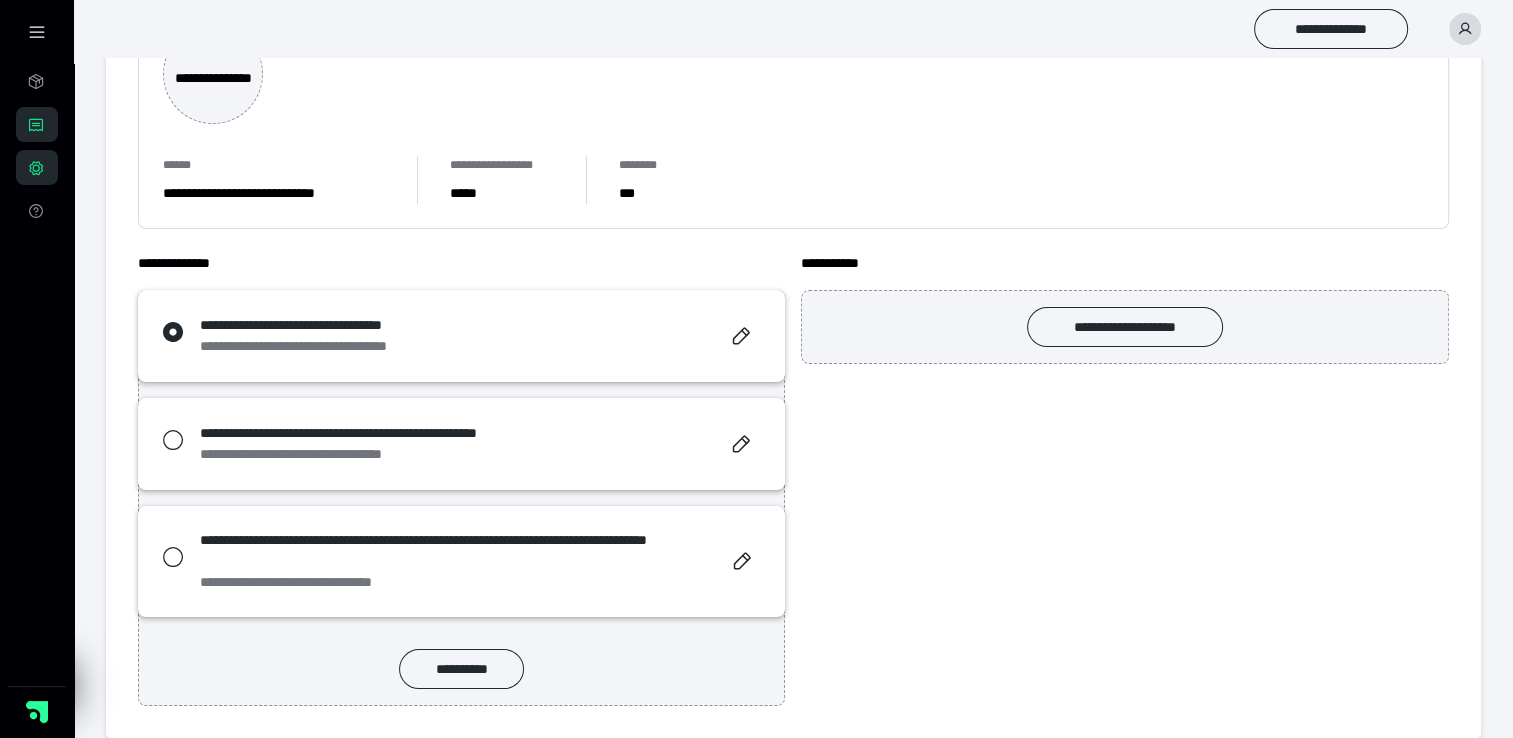 scroll, scrollTop: 0, scrollLeft: 0, axis: both 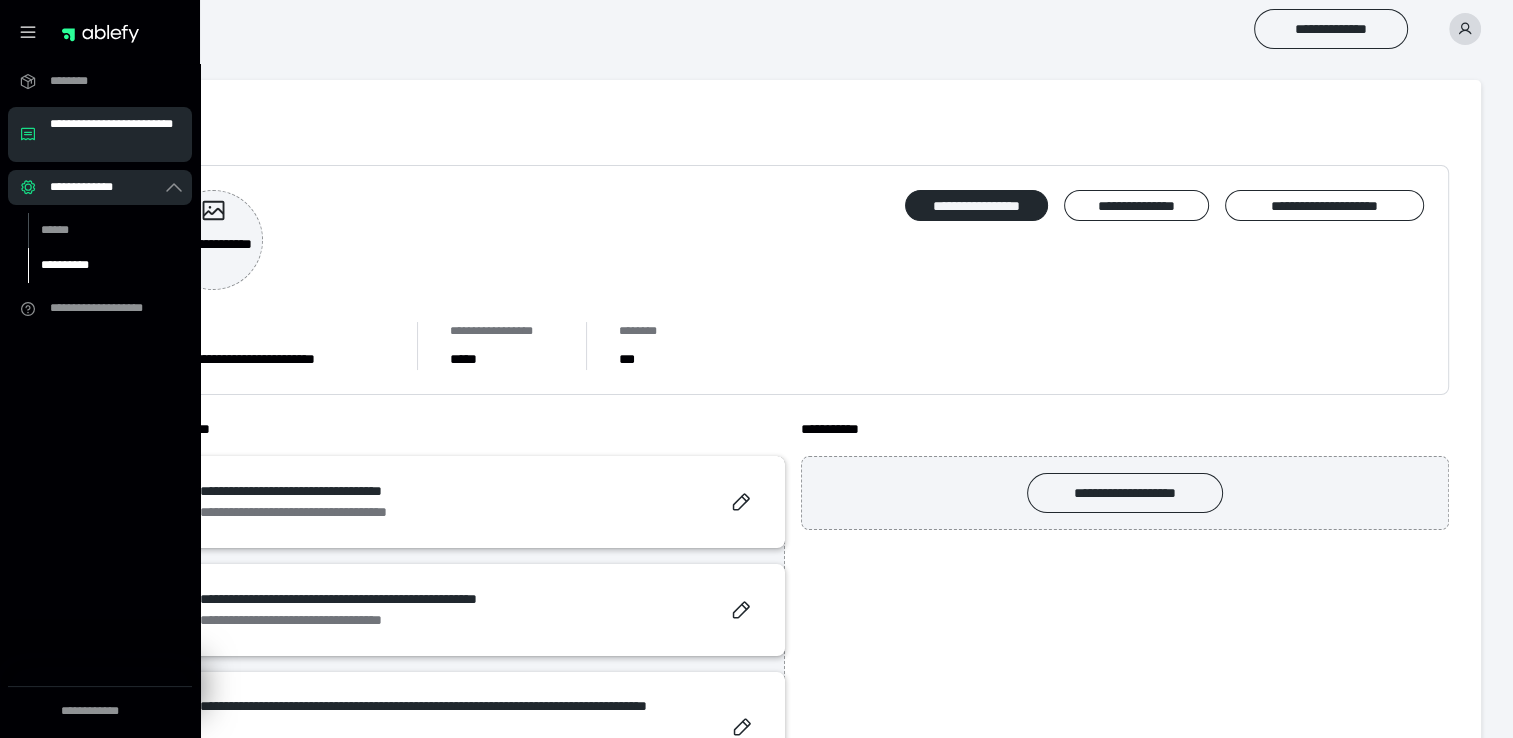 click on "**********" at bounding box center [97, 265] 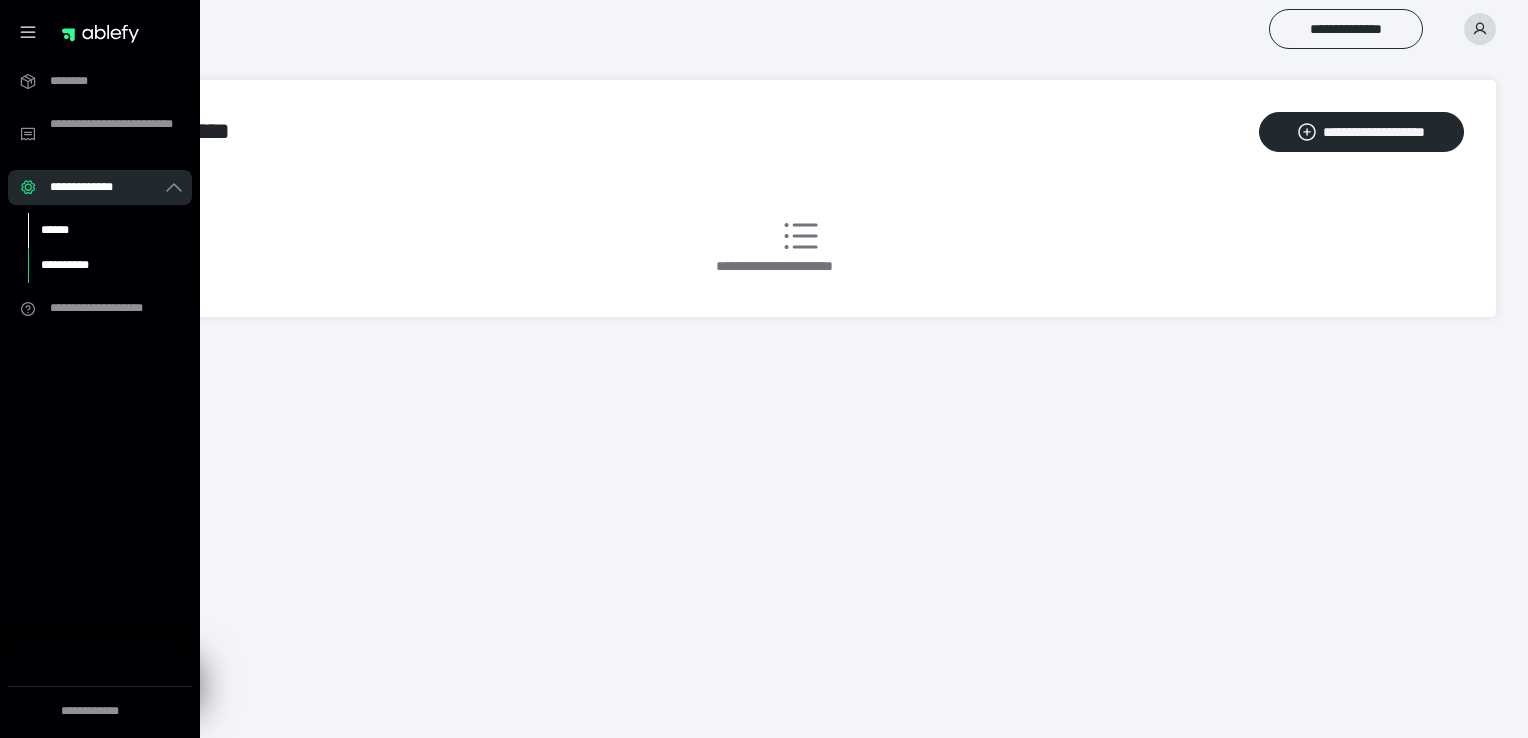 click on "******" at bounding box center (97, 230) 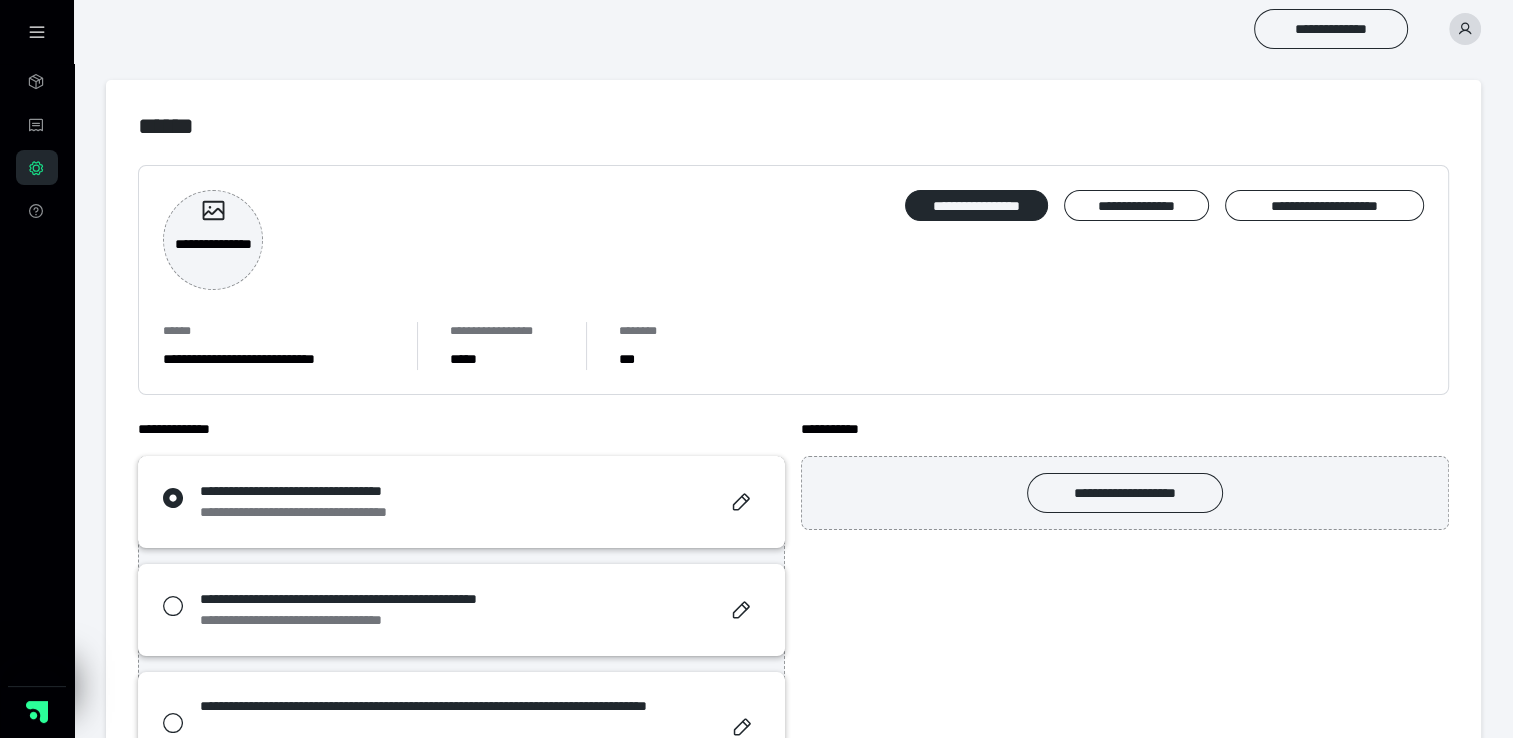 click 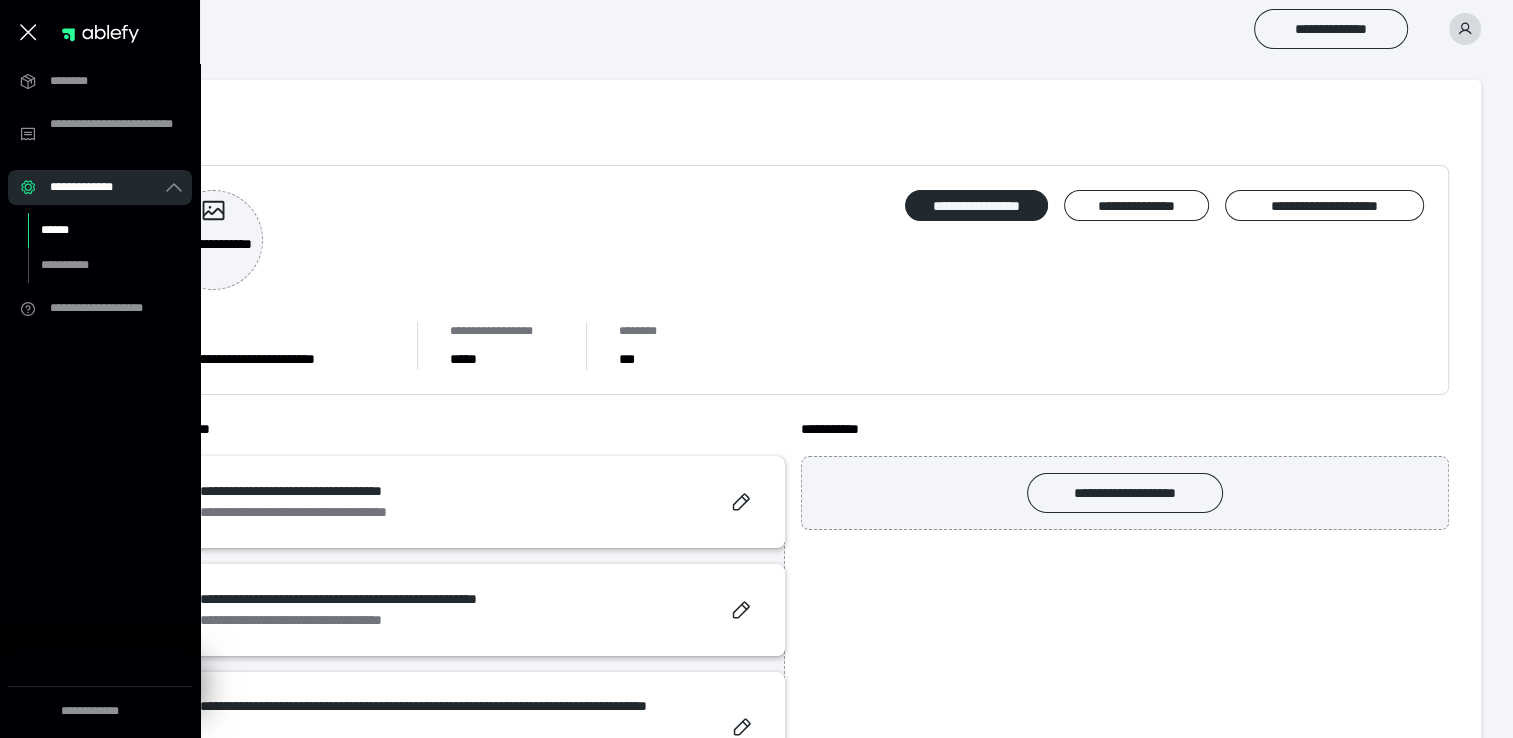 click 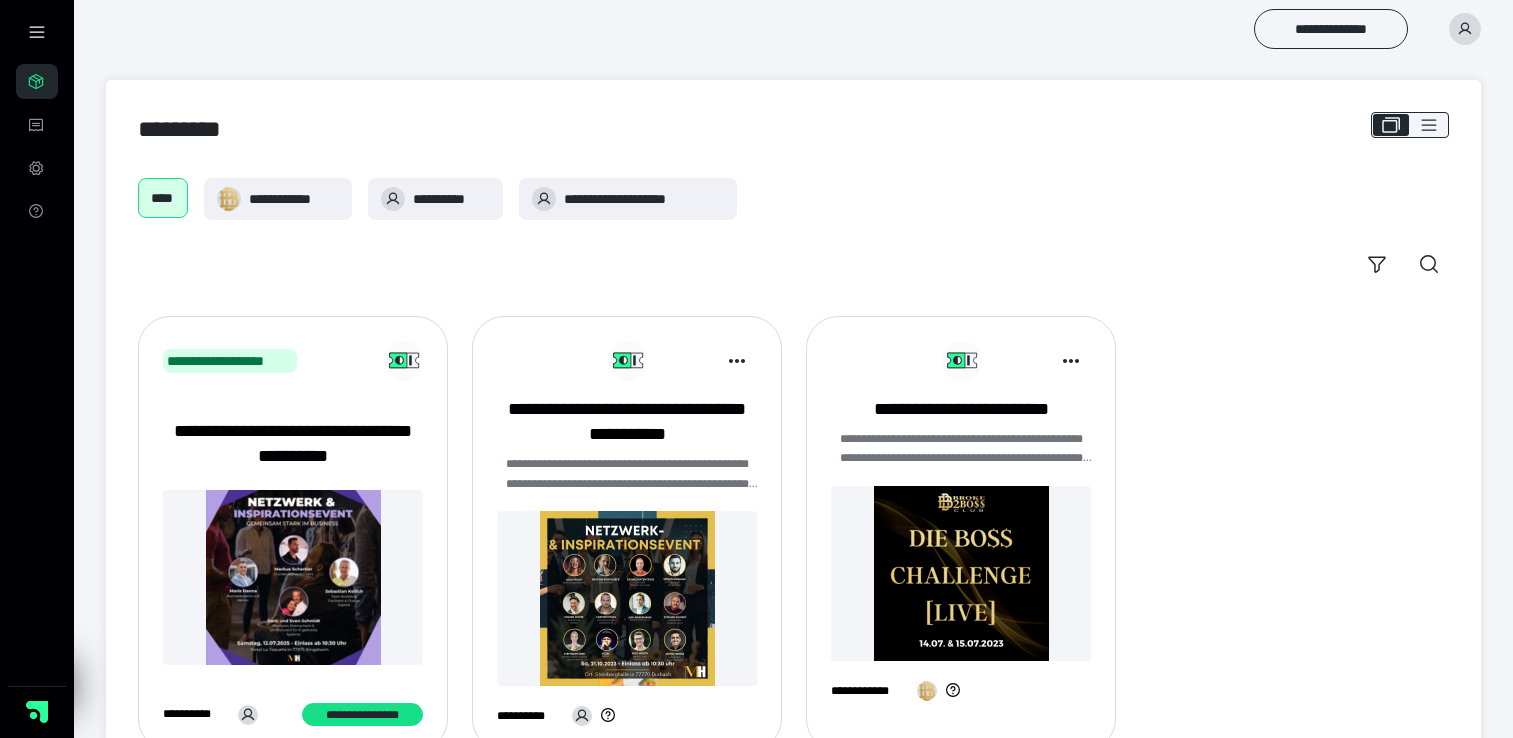 scroll, scrollTop: 0, scrollLeft: 0, axis: both 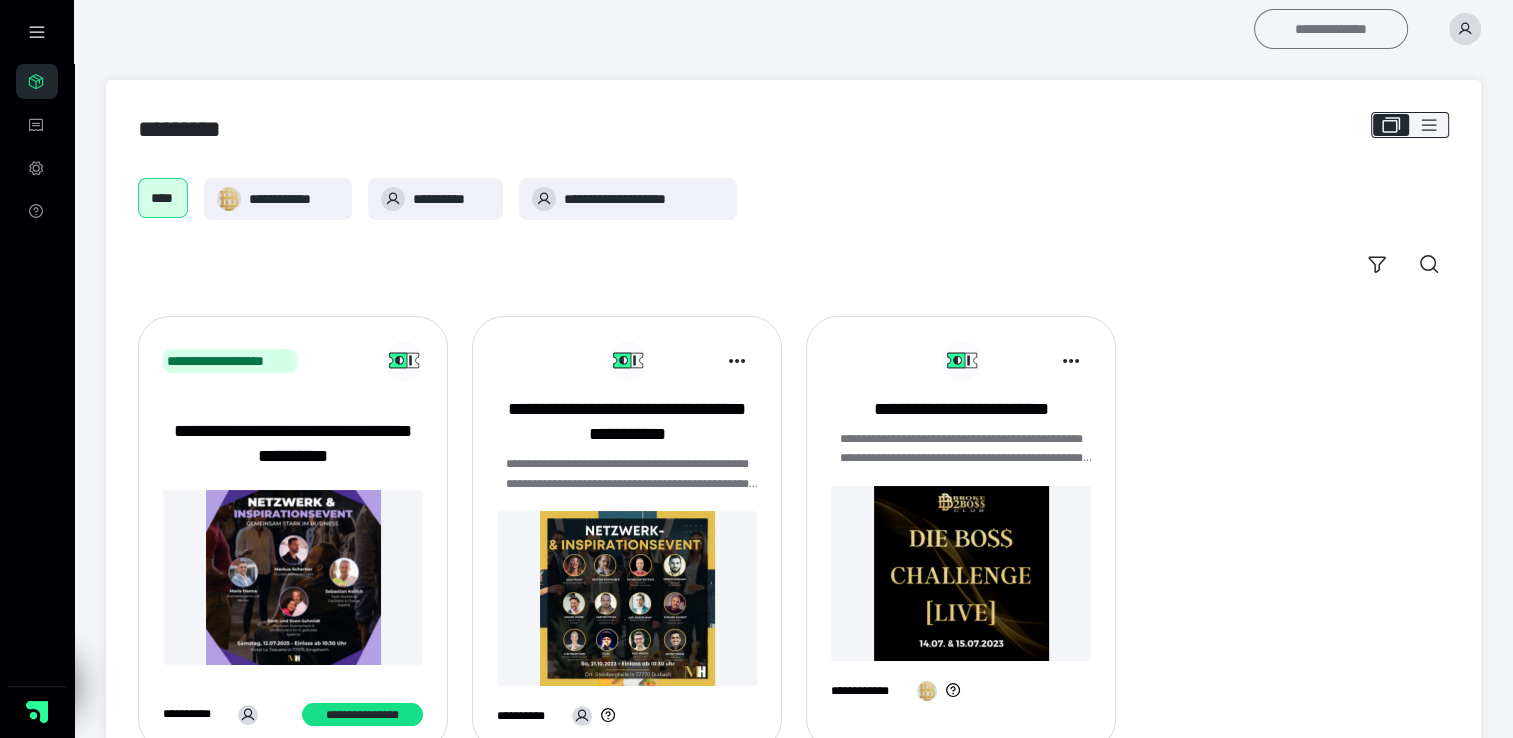click on "**********" at bounding box center [1331, 29] 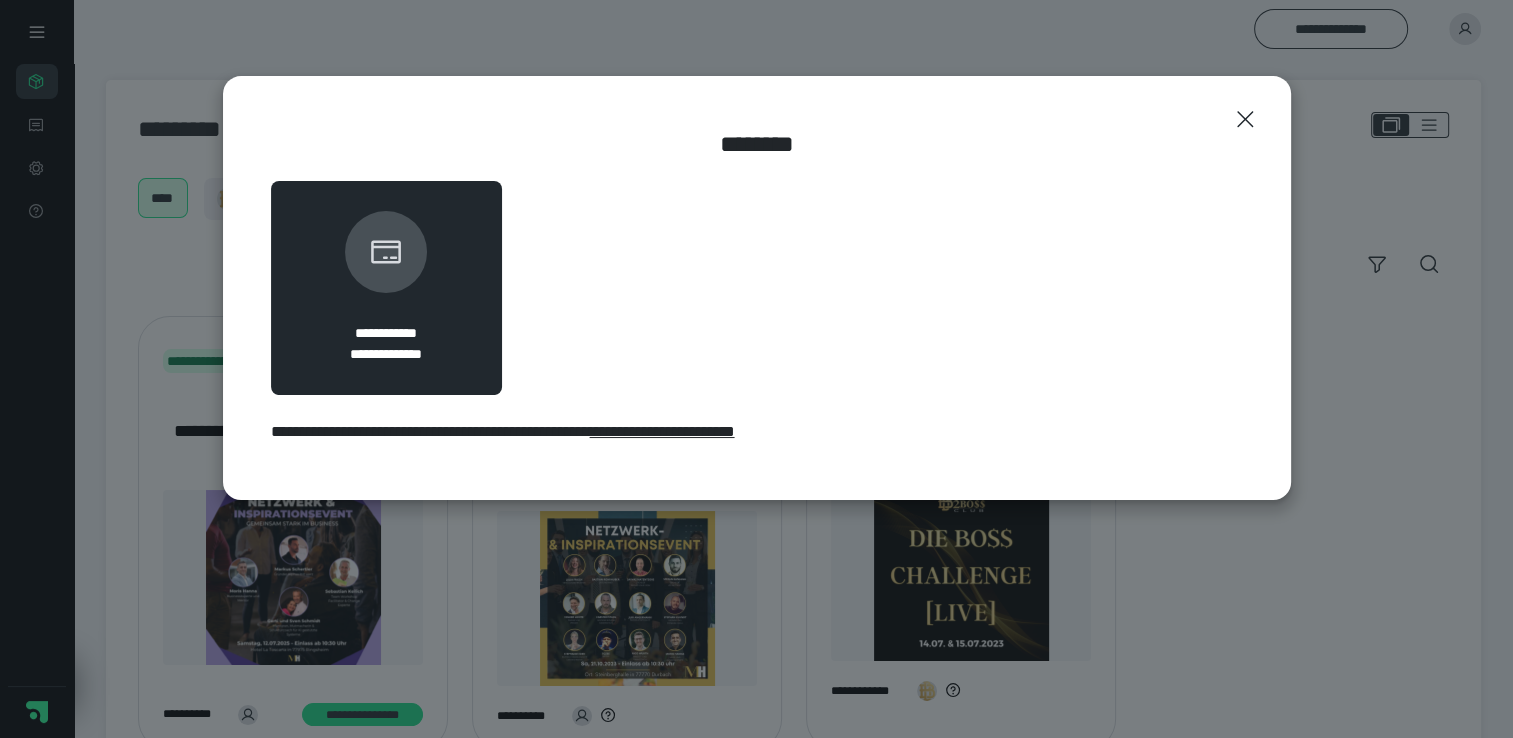 click on "**********" at bounding box center [387, 288] 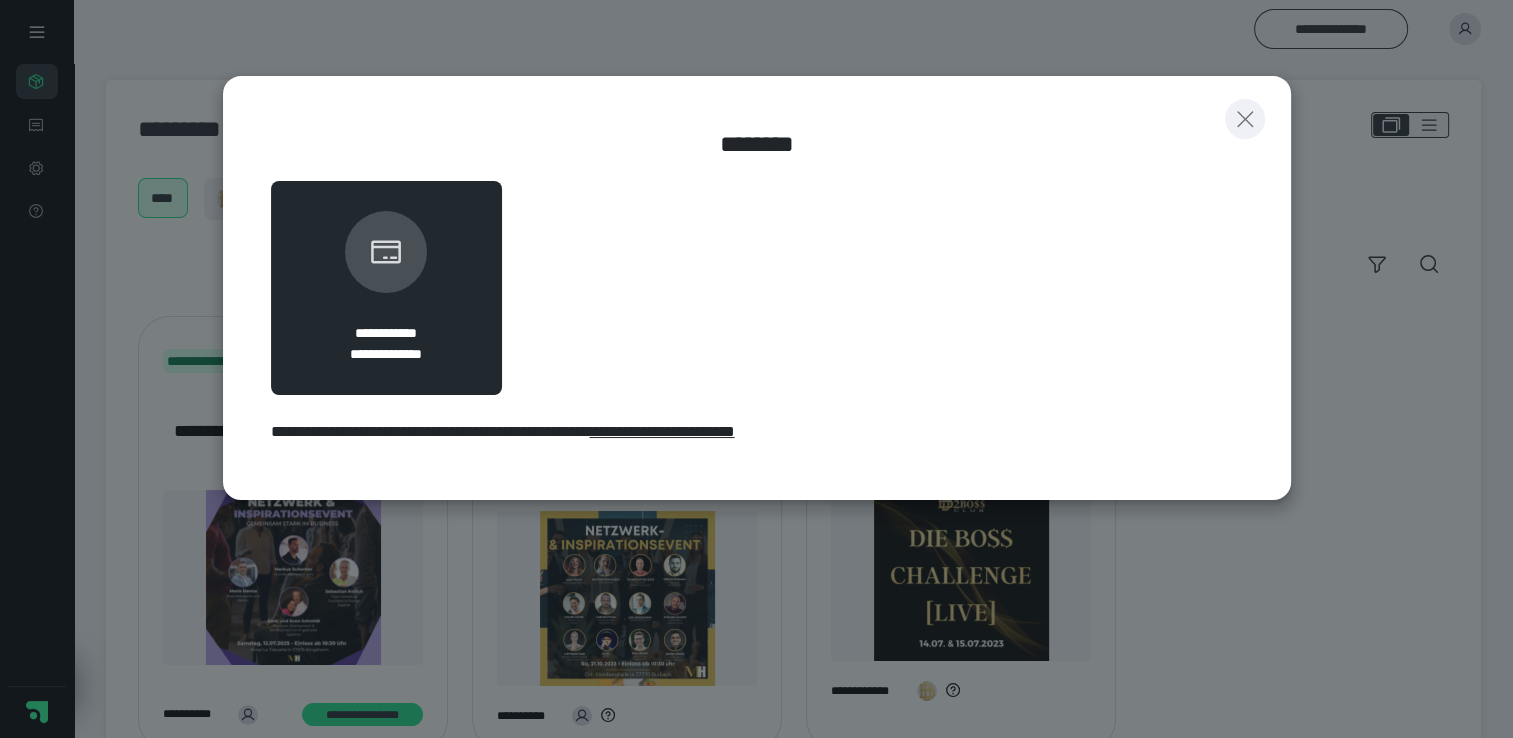 click 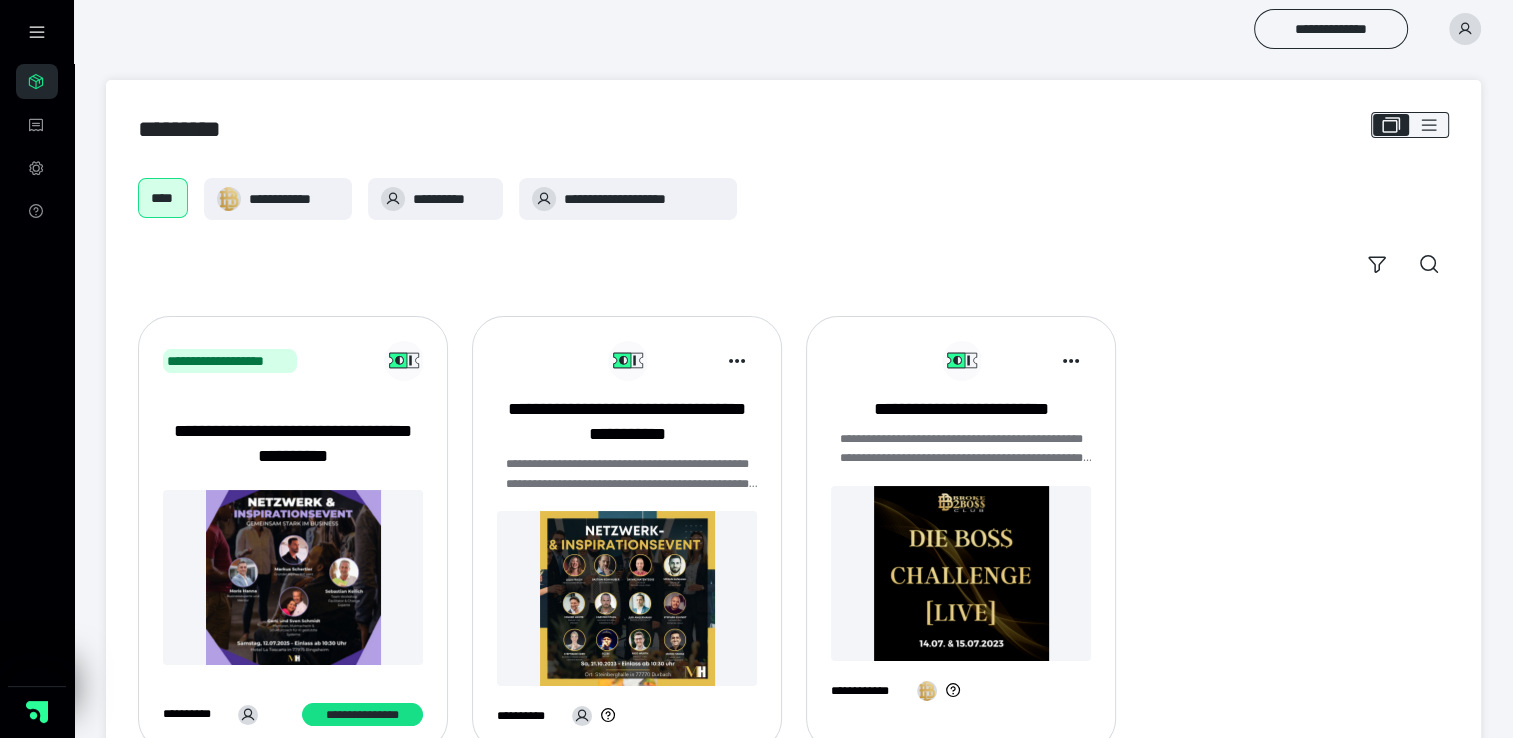 click at bounding box center (1465, 29) 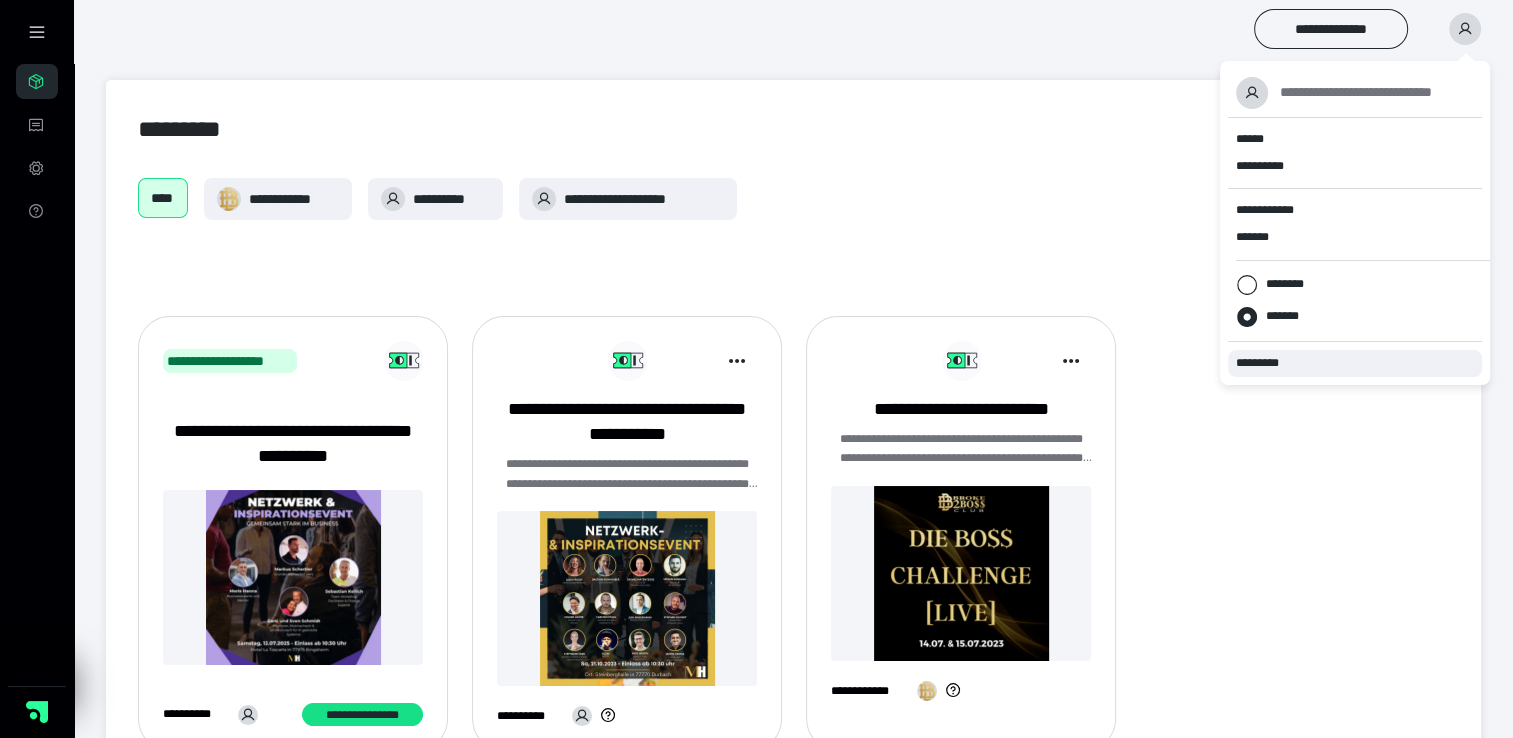 click on "*********" at bounding box center (1266, 363) 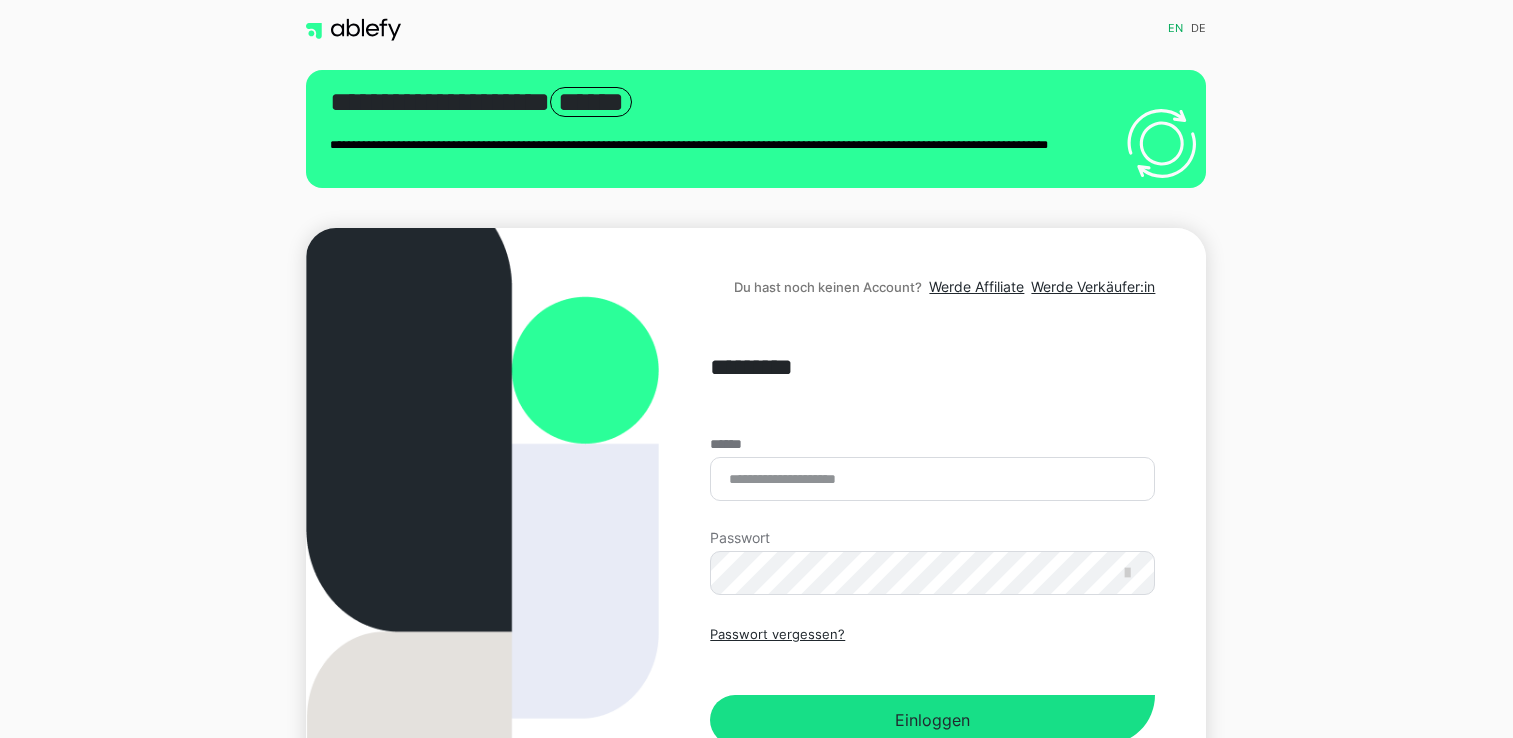 scroll, scrollTop: 0, scrollLeft: 0, axis: both 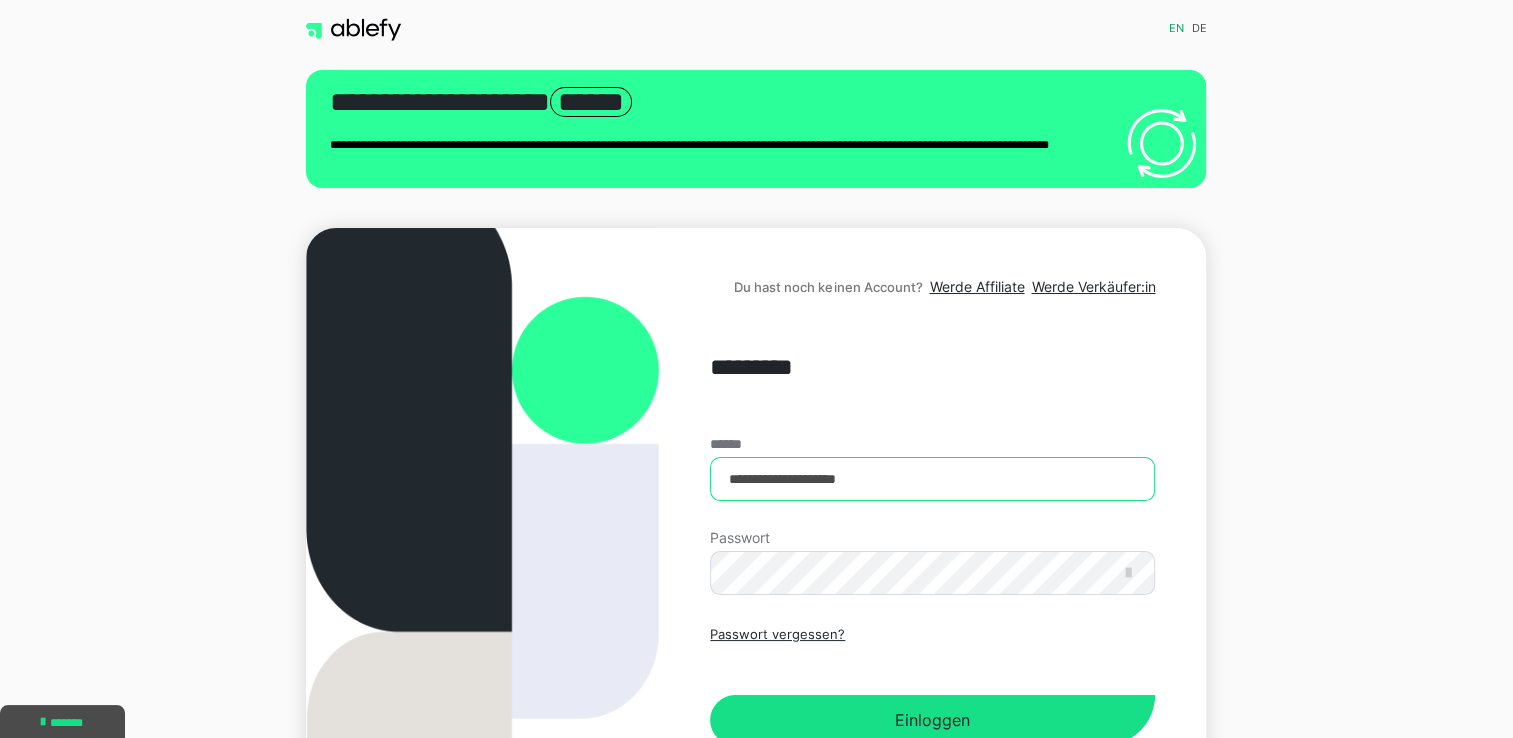 drag, startPoint x: 888, startPoint y: 488, endPoint x: 716, endPoint y: 499, distance: 172.35138 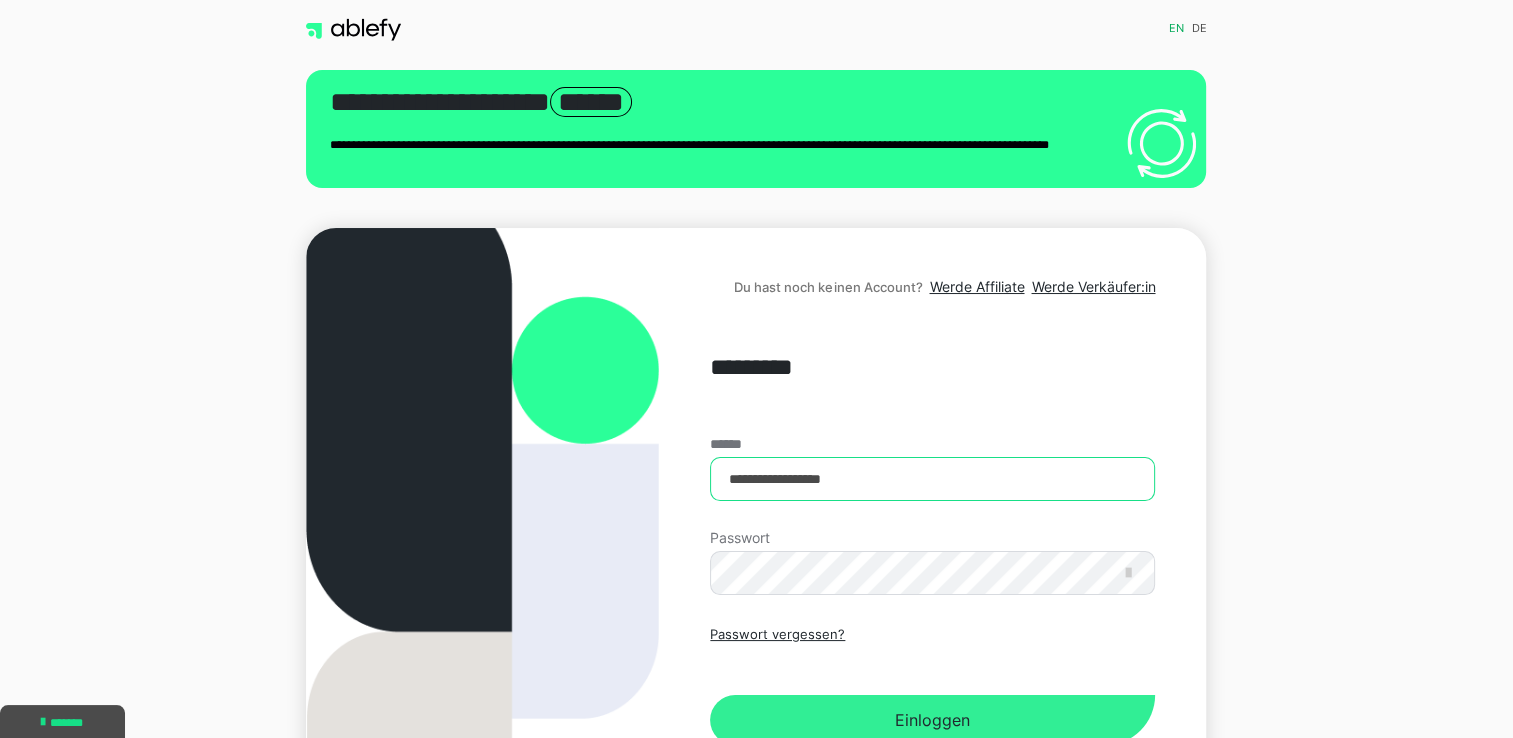 type on "**********" 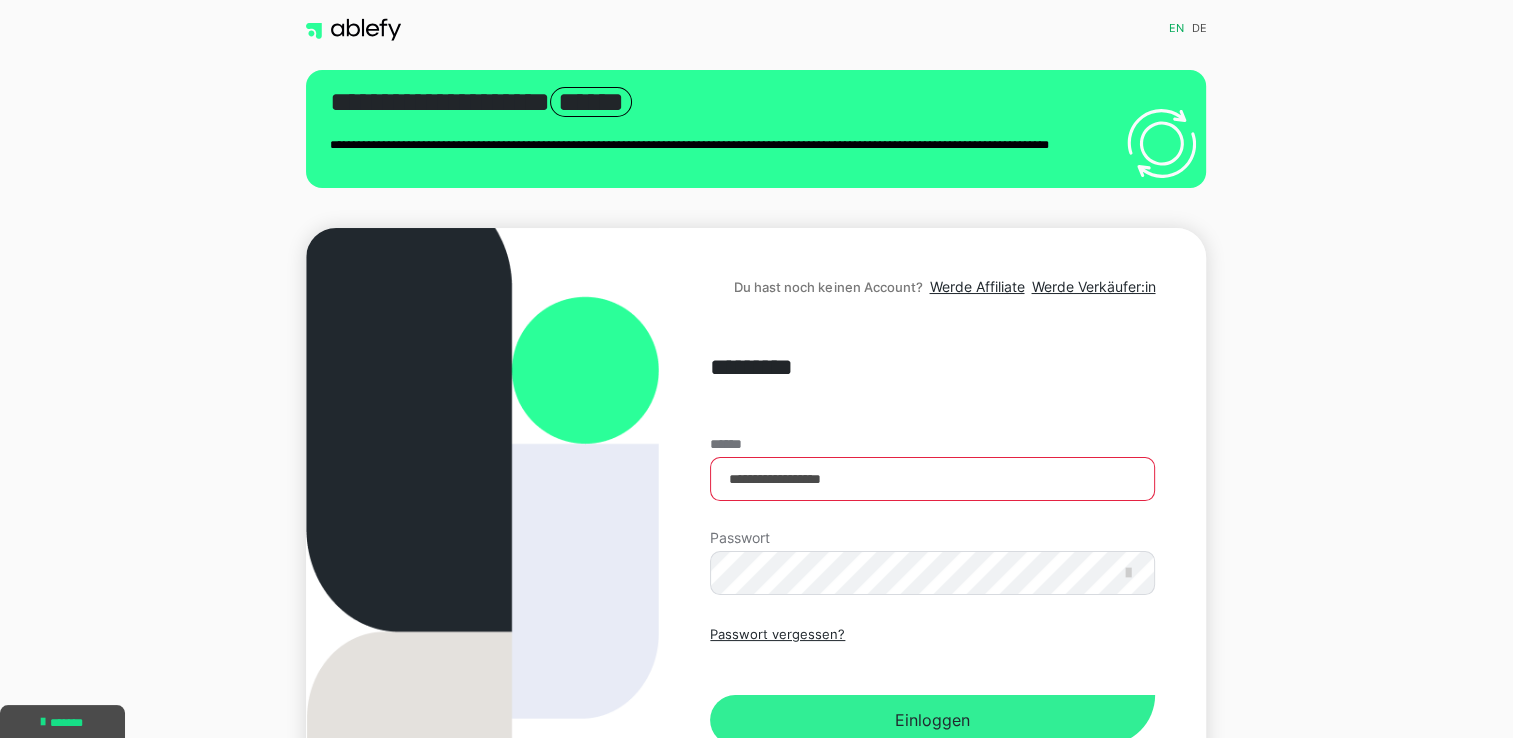 click on "Einloggen" at bounding box center [932, 720] 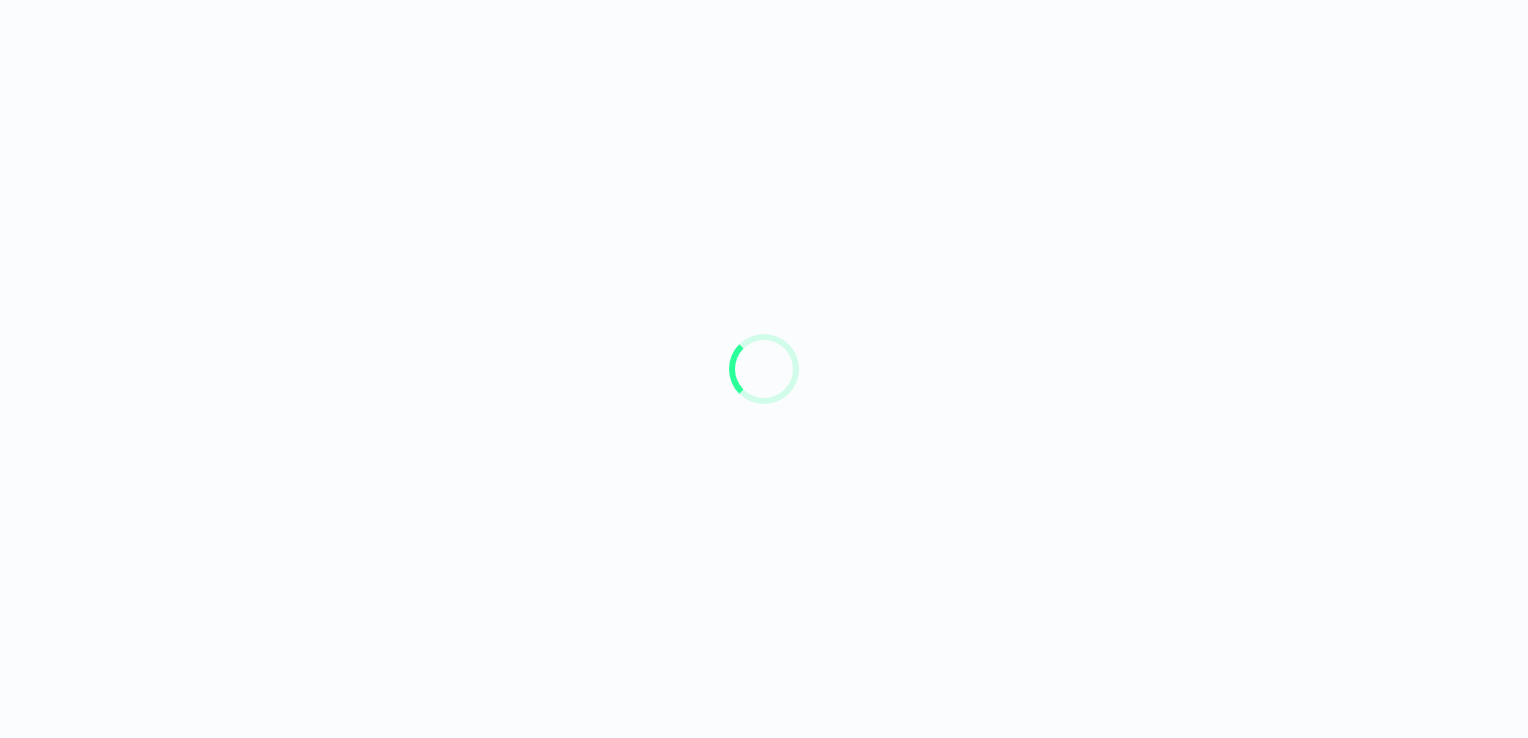 scroll, scrollTop: 0, scrollLeft: 0, axis: both 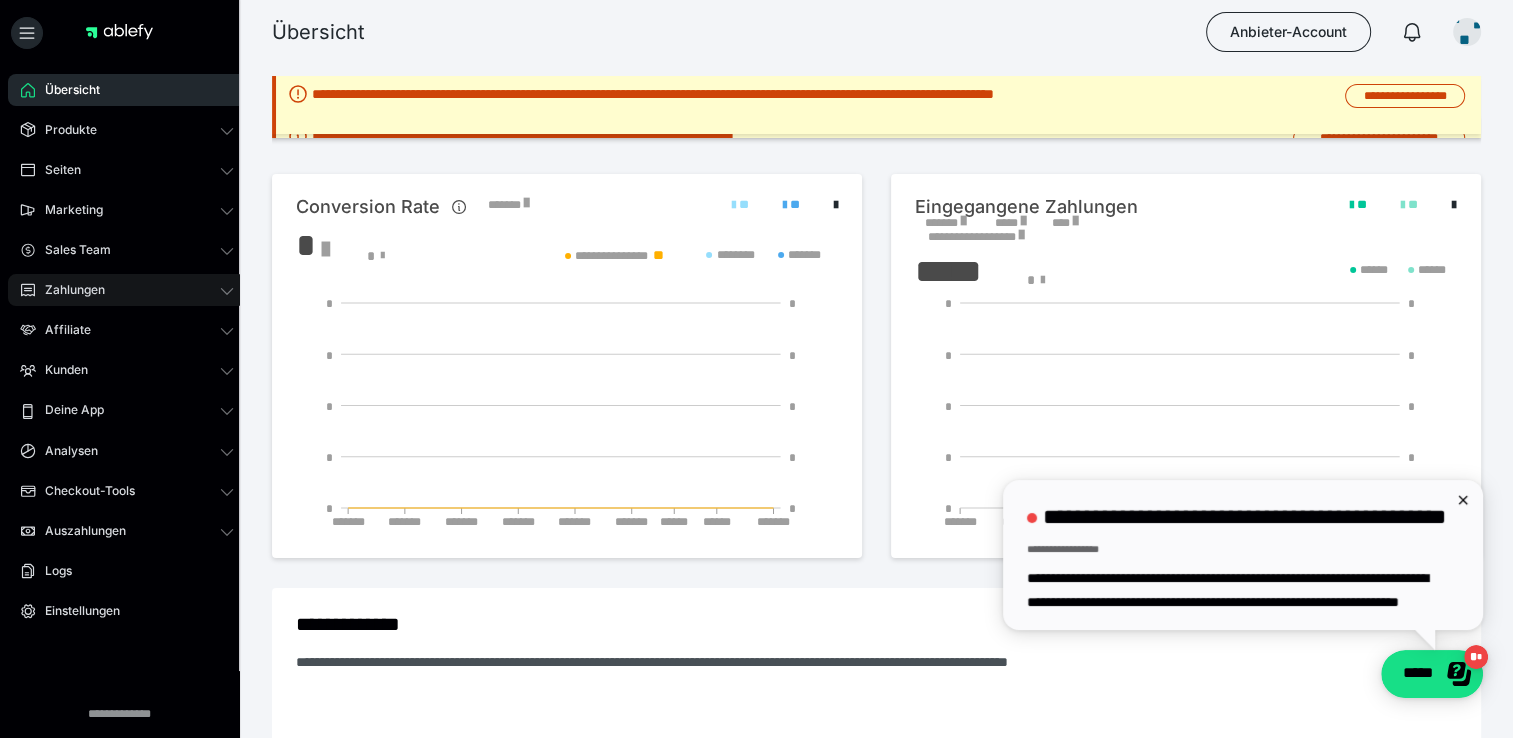 click 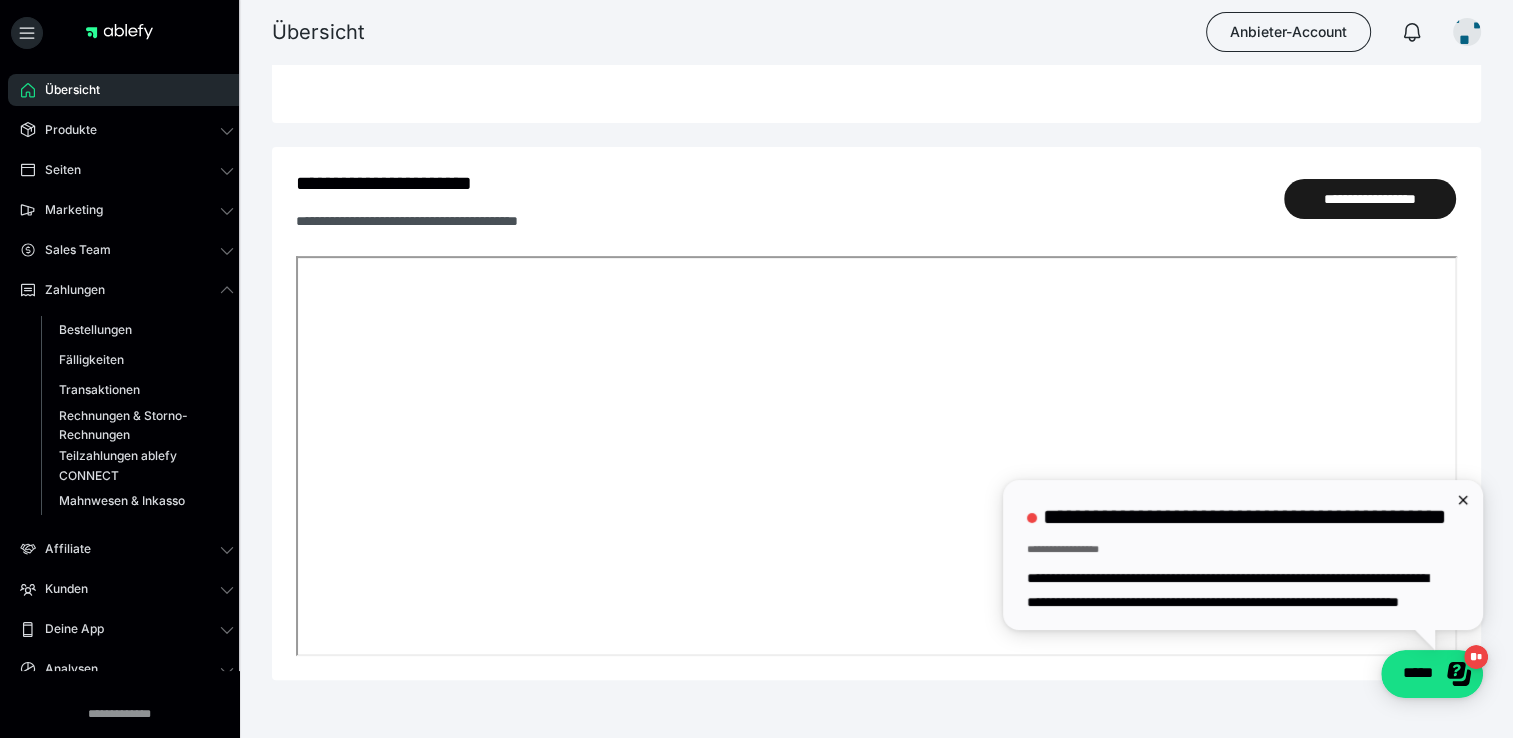 scroll, scrollTop: 815, scrollLeft: 0, axis: vertical 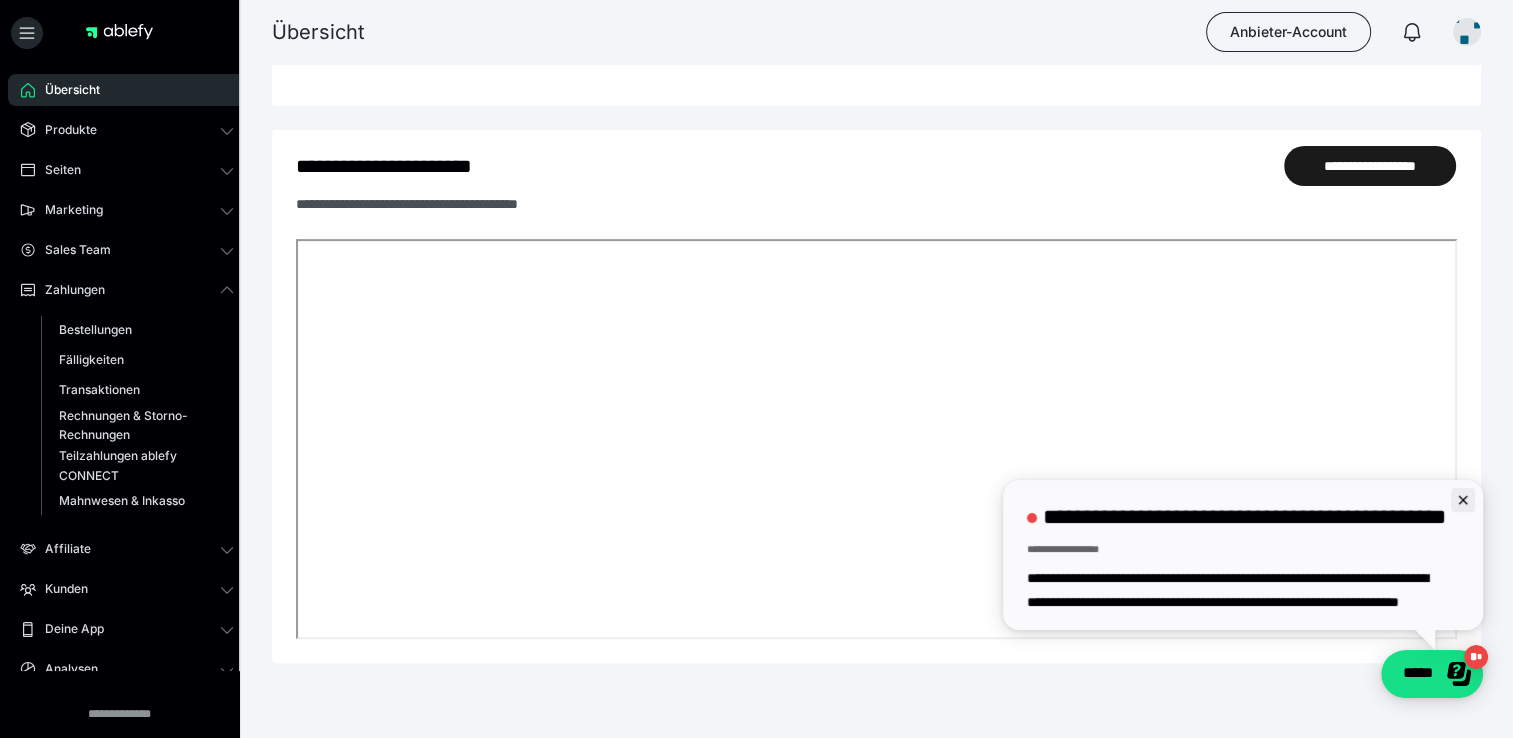 click 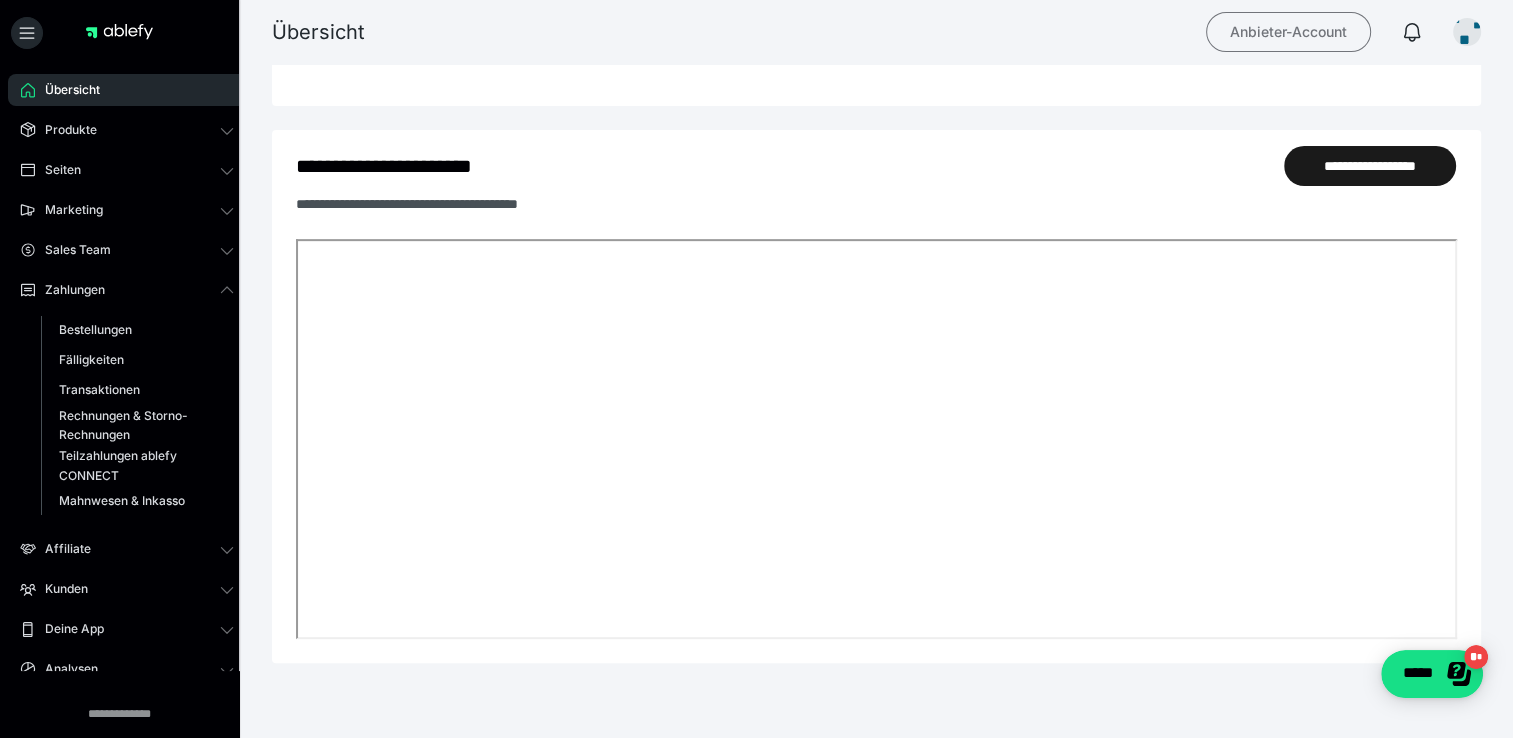 click on "Anbieter-Account" at bounding box center (1288, 32) 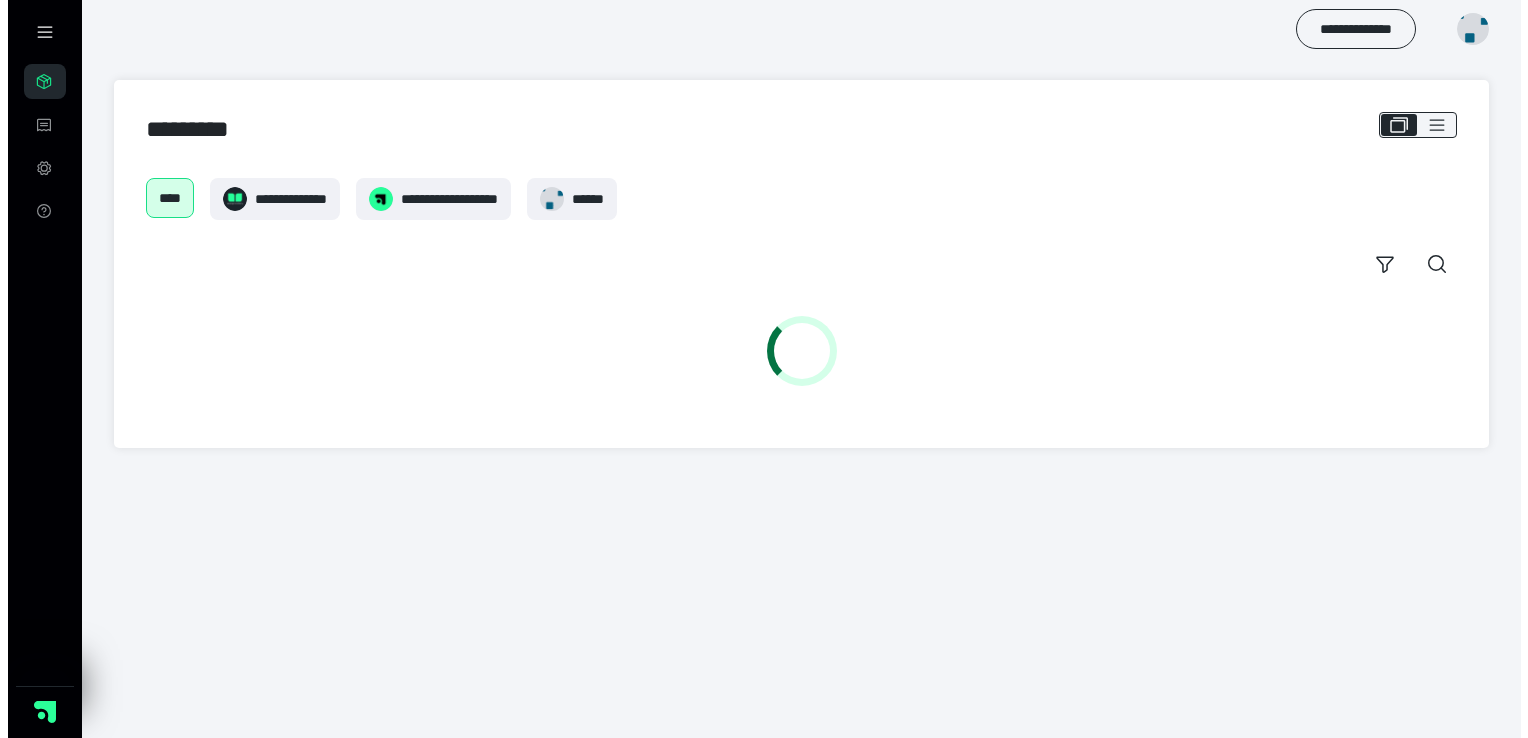 scroll, scrollTop: 0, scrollLeft: 0, axis: both 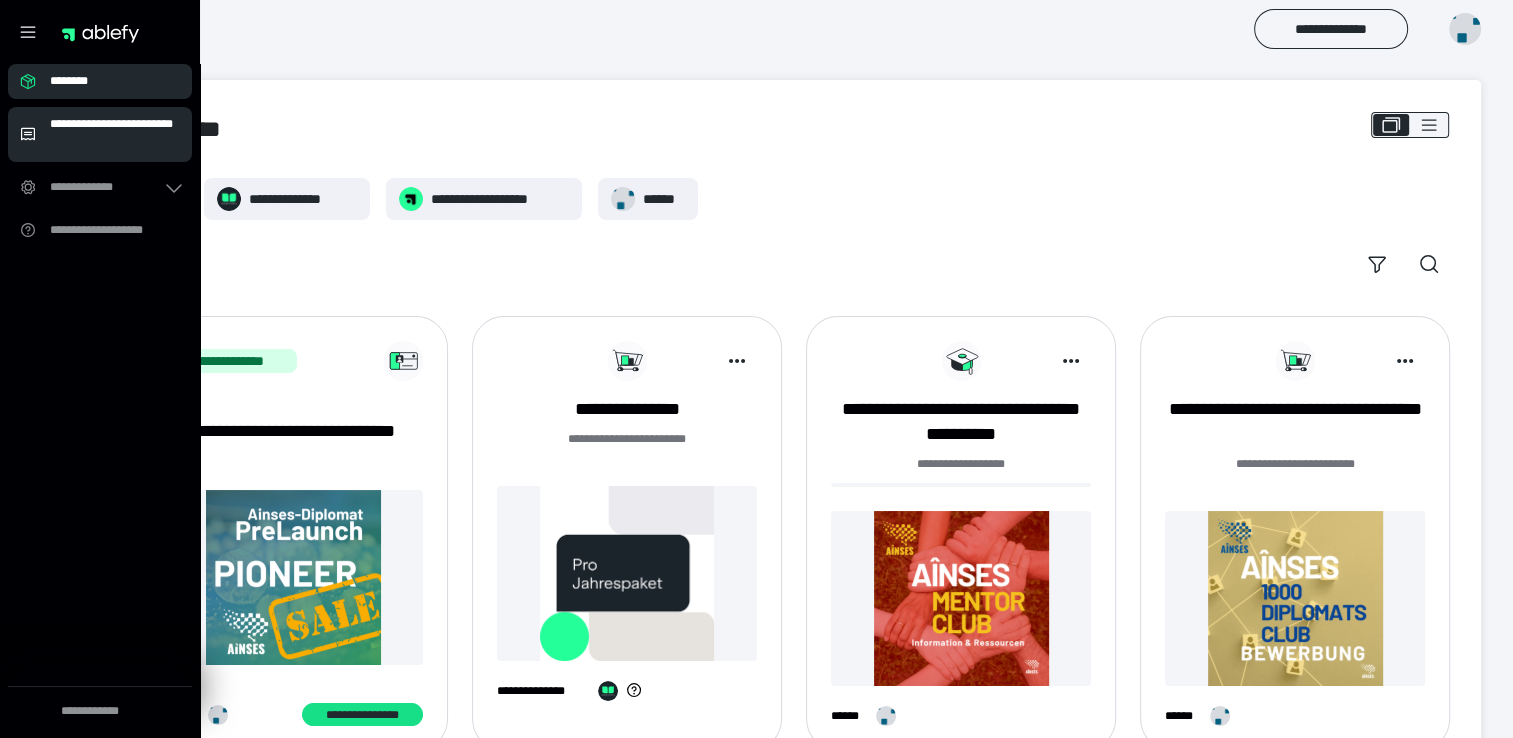 click on "**********" at bounding box center (115, 134) 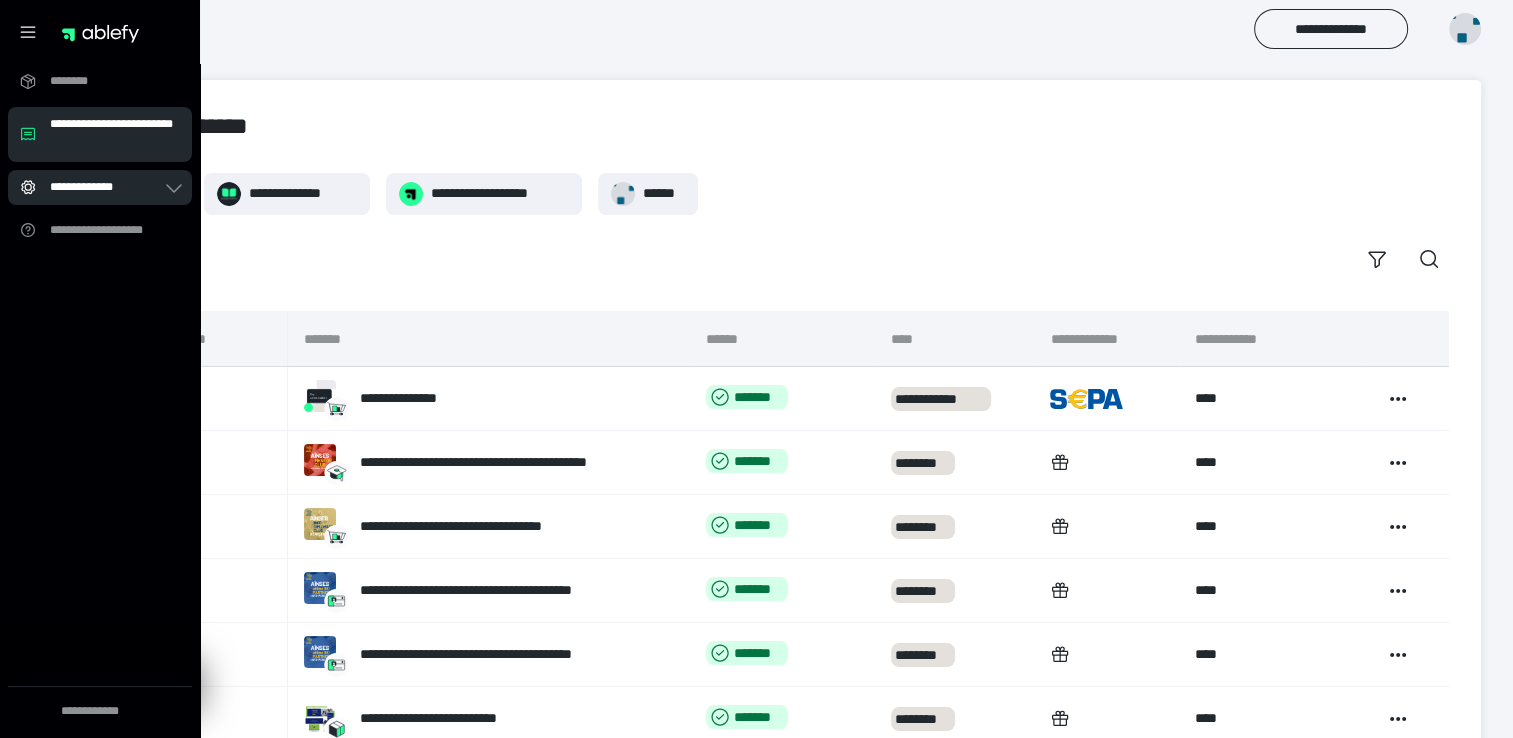 click on "**********" at bounding box center [106, 187] 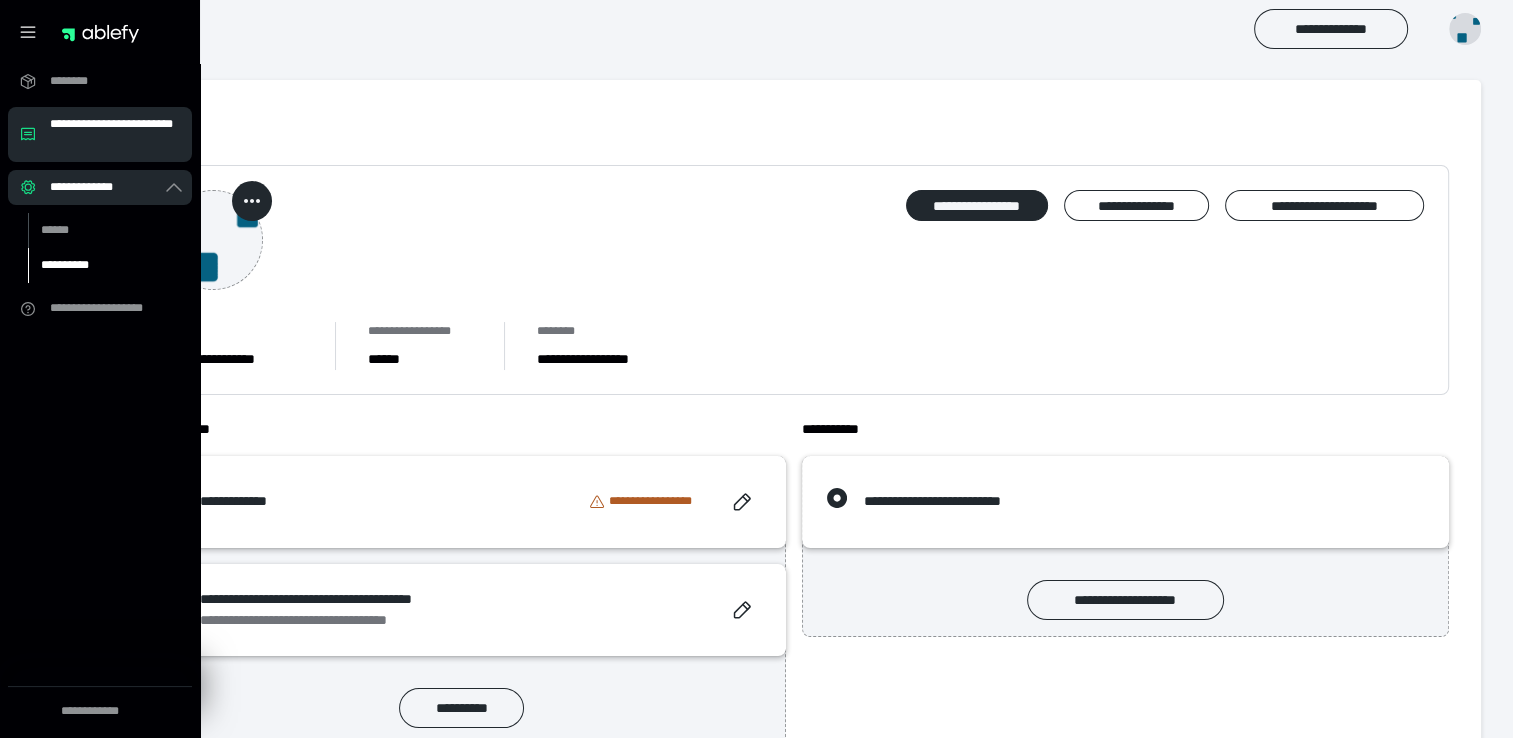 click on "**********" at bounding box center [97, 265] 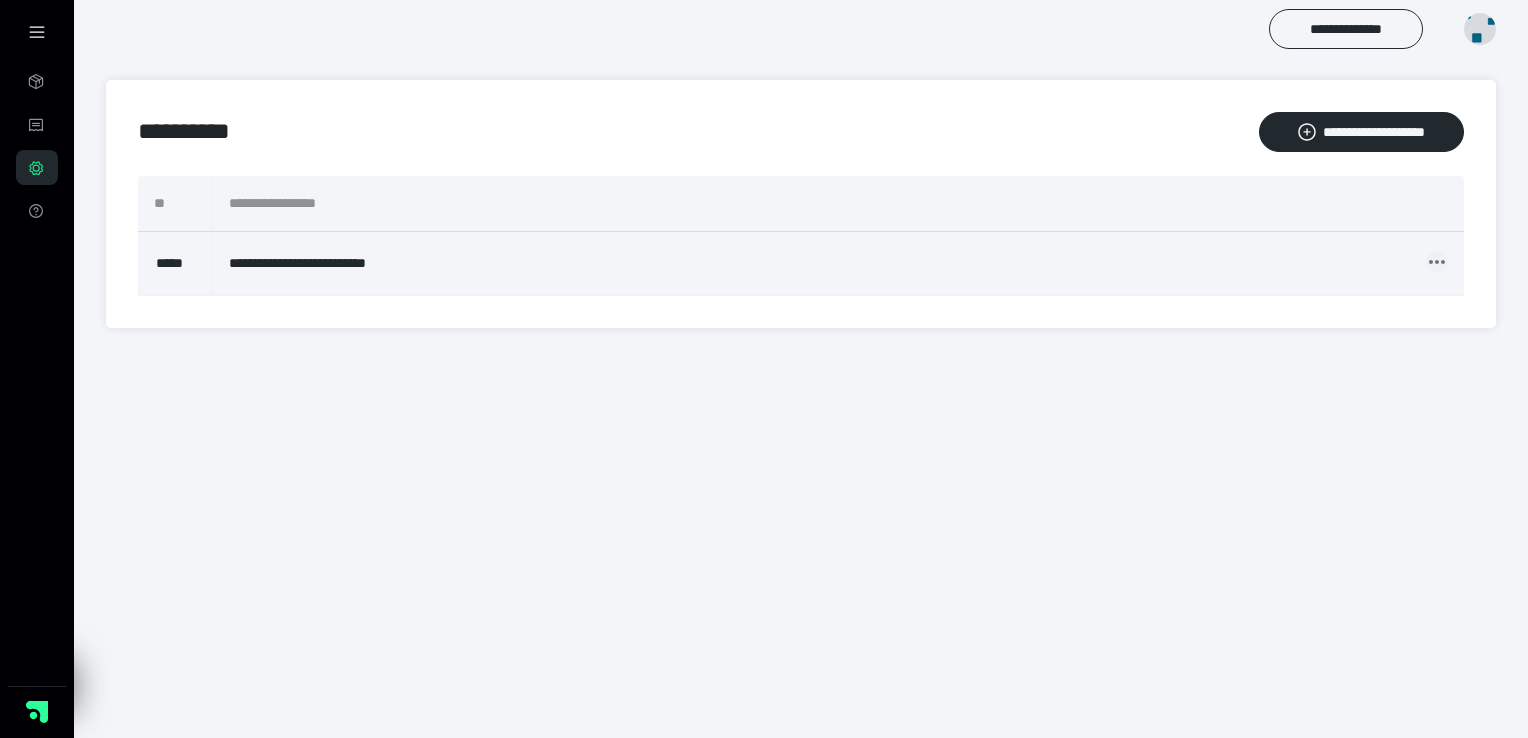 click 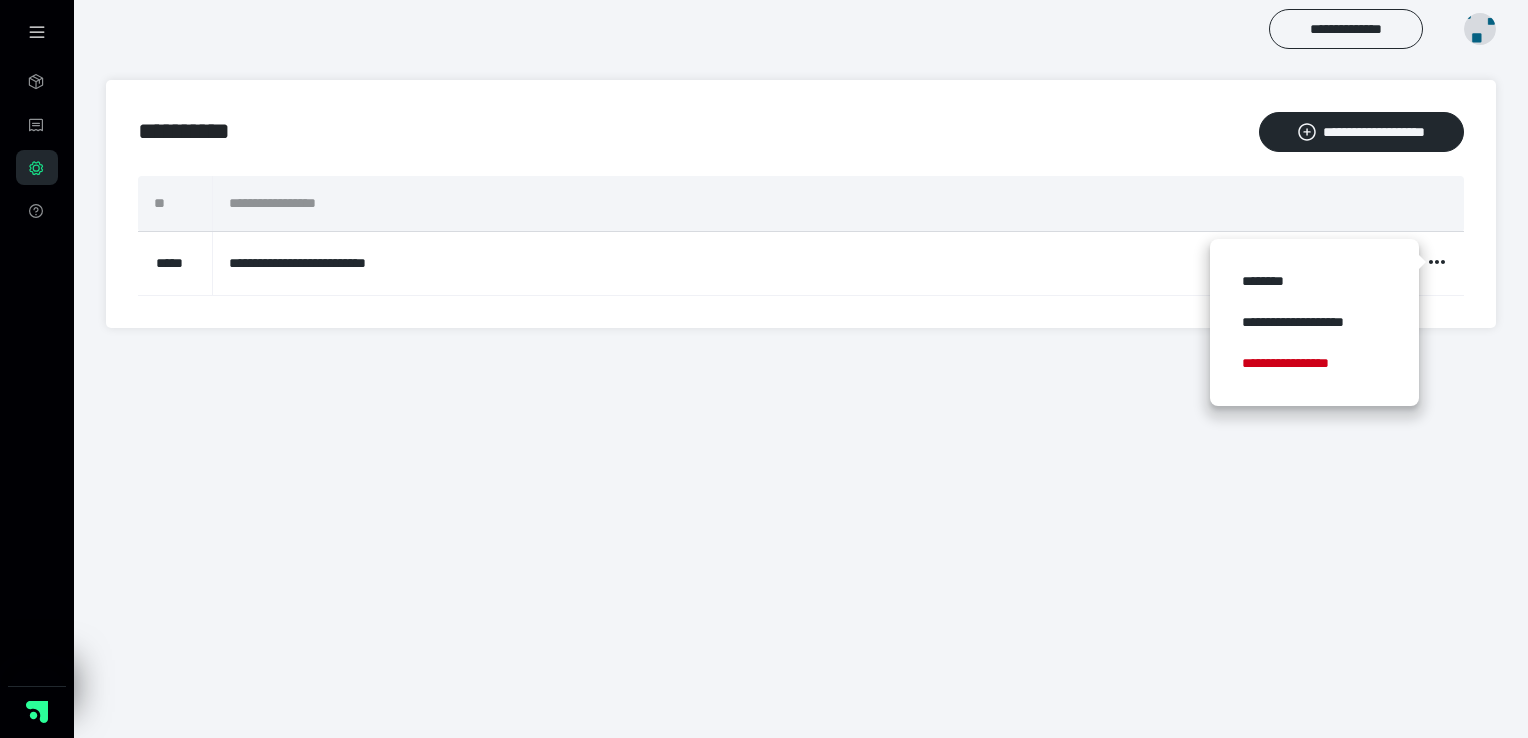 click on "**********" at bounding box center (764, 176) 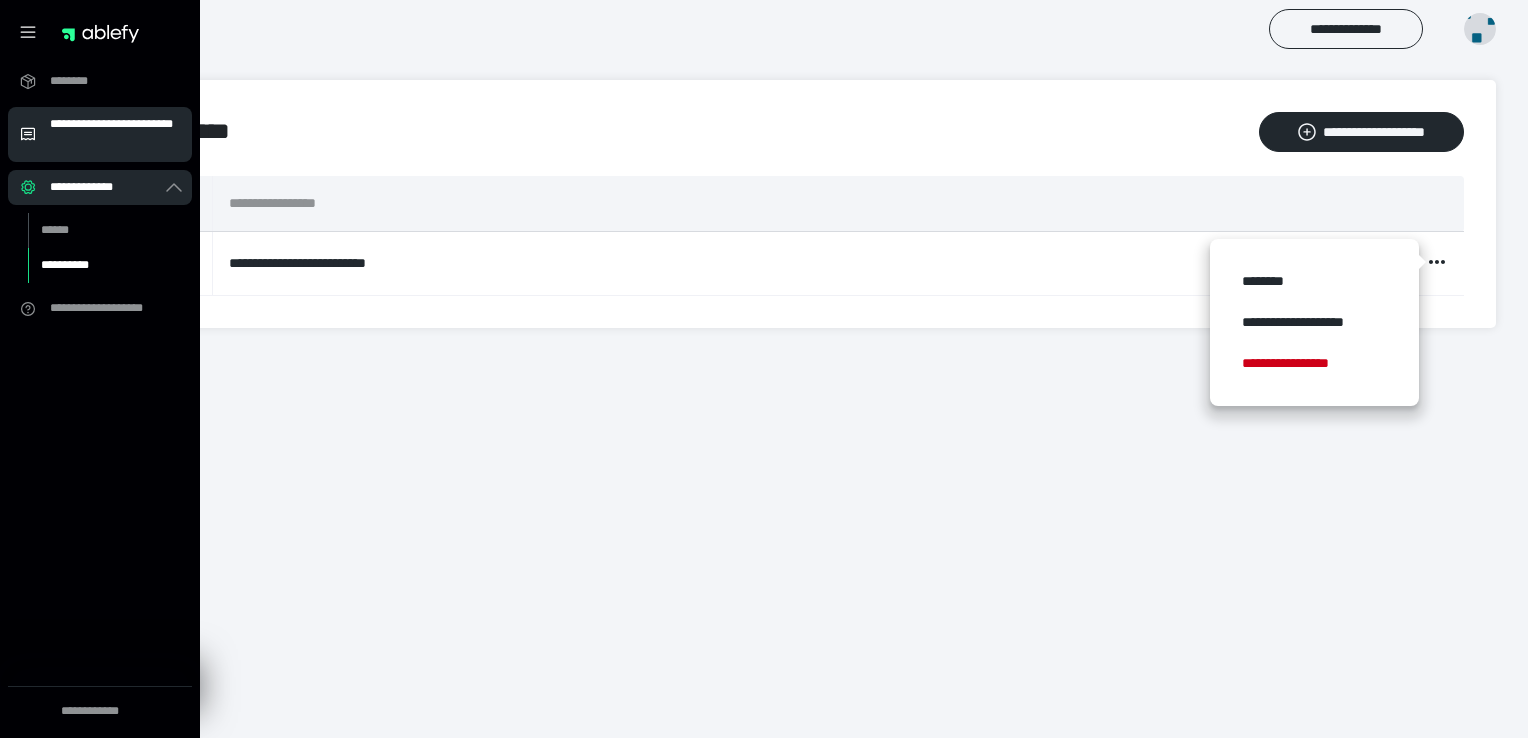 click on "**********" at bounding box center [115, 134] 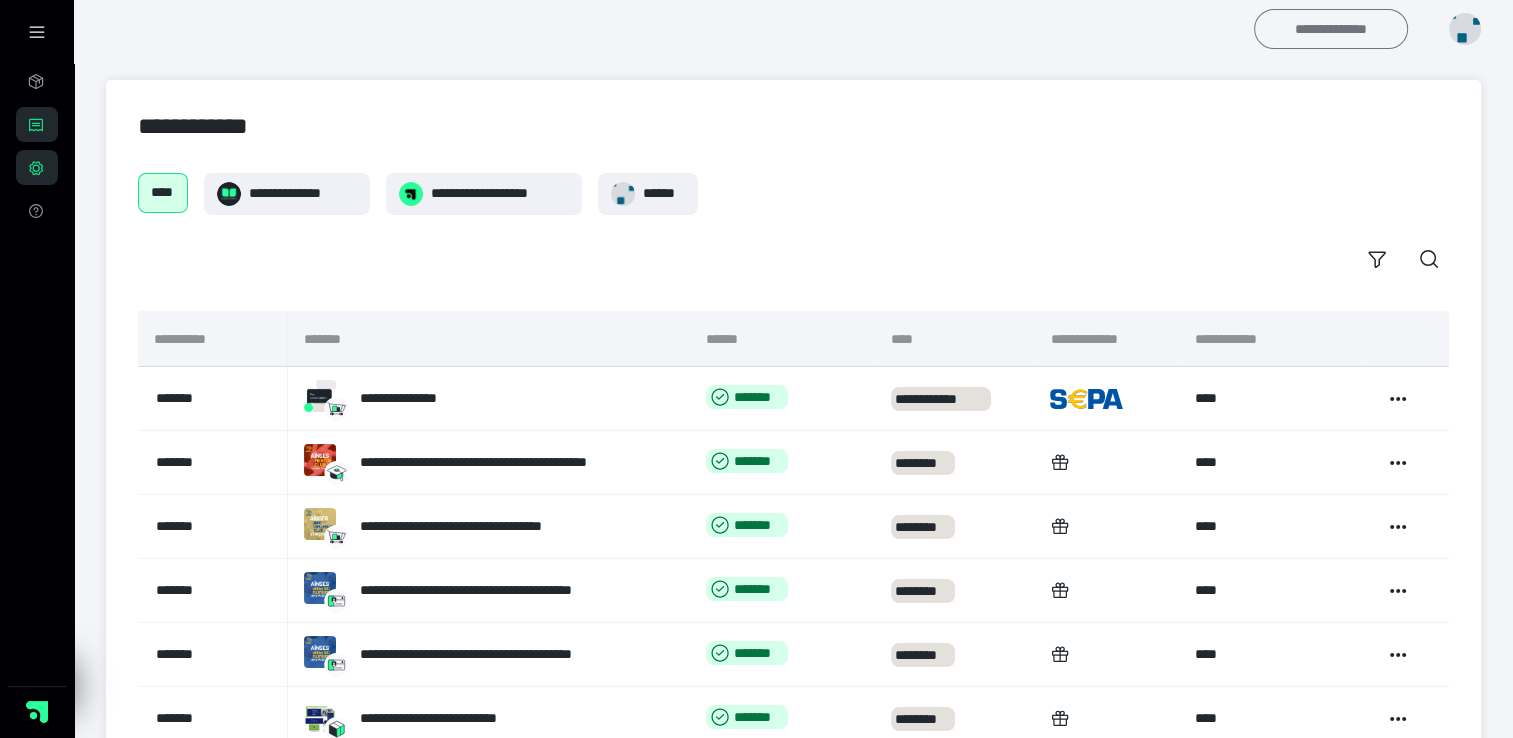 click on "**********" at bounding box center (1331, 29) 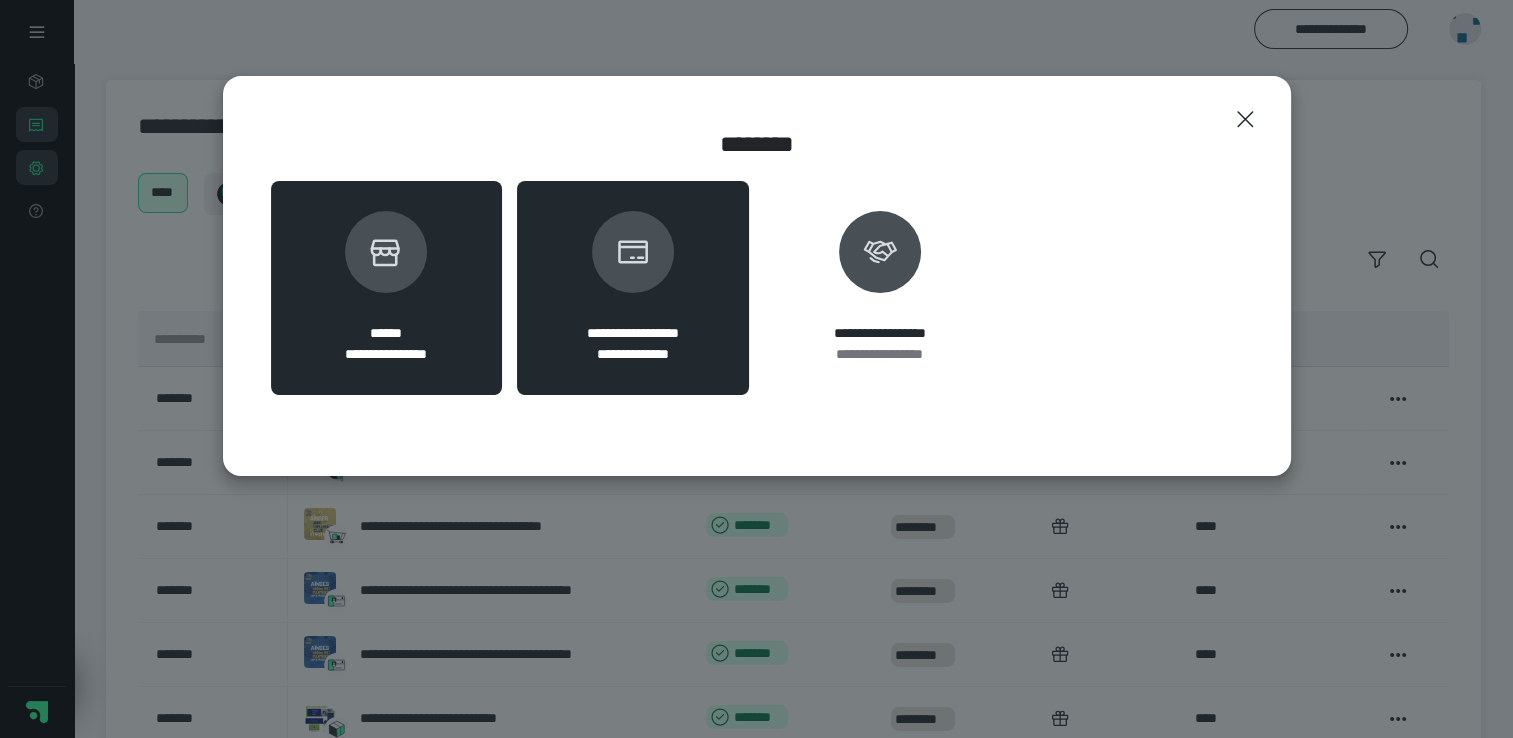 click at bounding box center [386, 252] 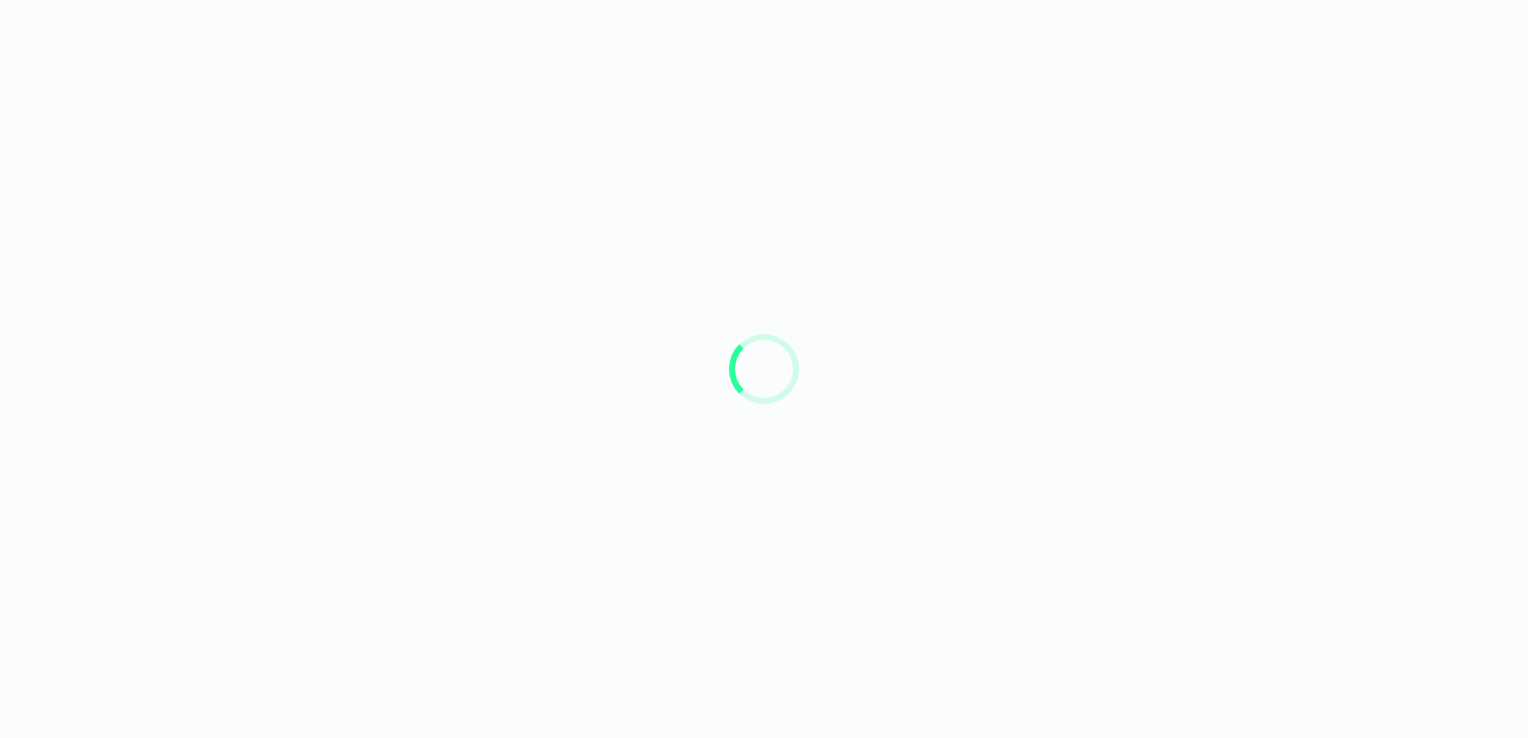 scroll, scrollTop: 0, scrollLeft: 0, axis: both 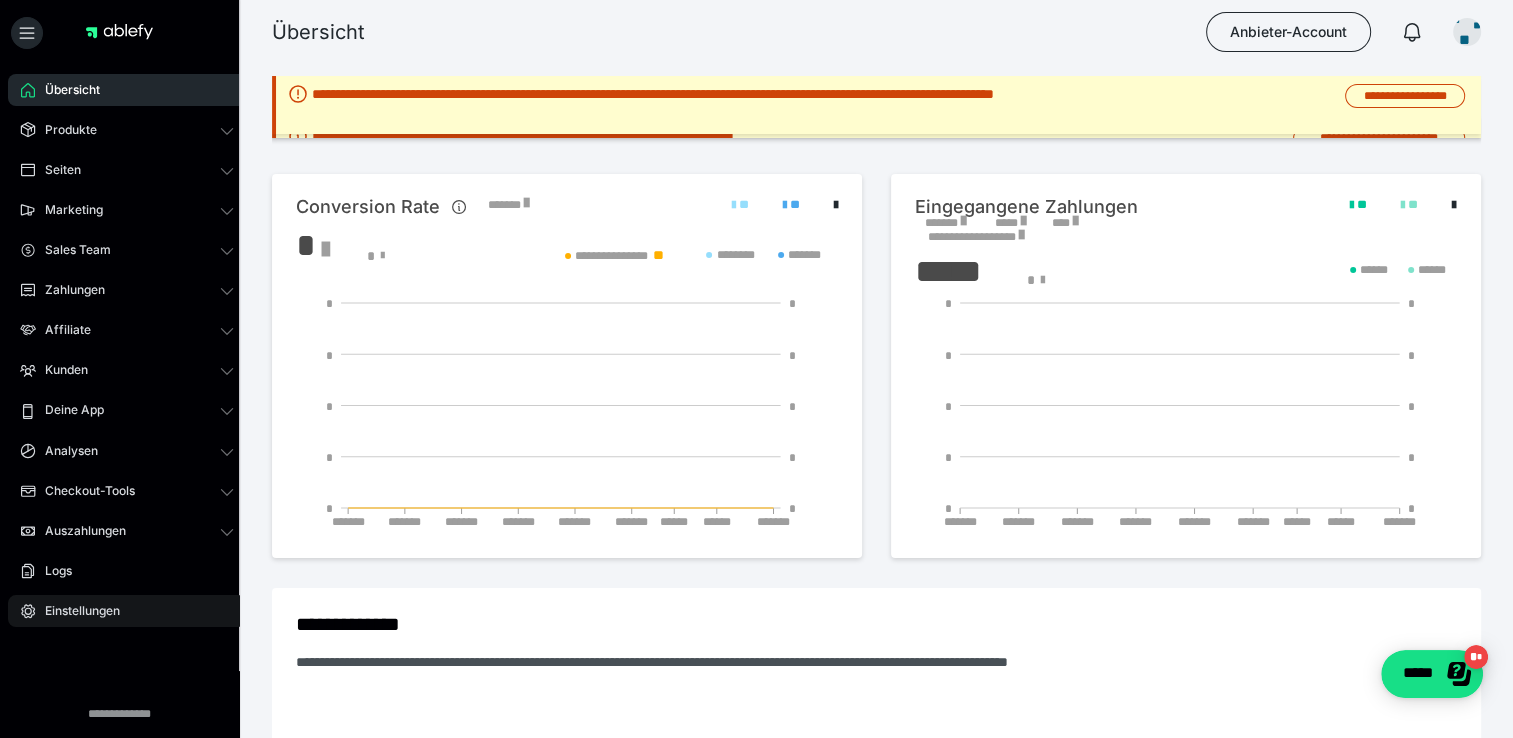 click on "Einstellungen" at bounding box center [75, 611] 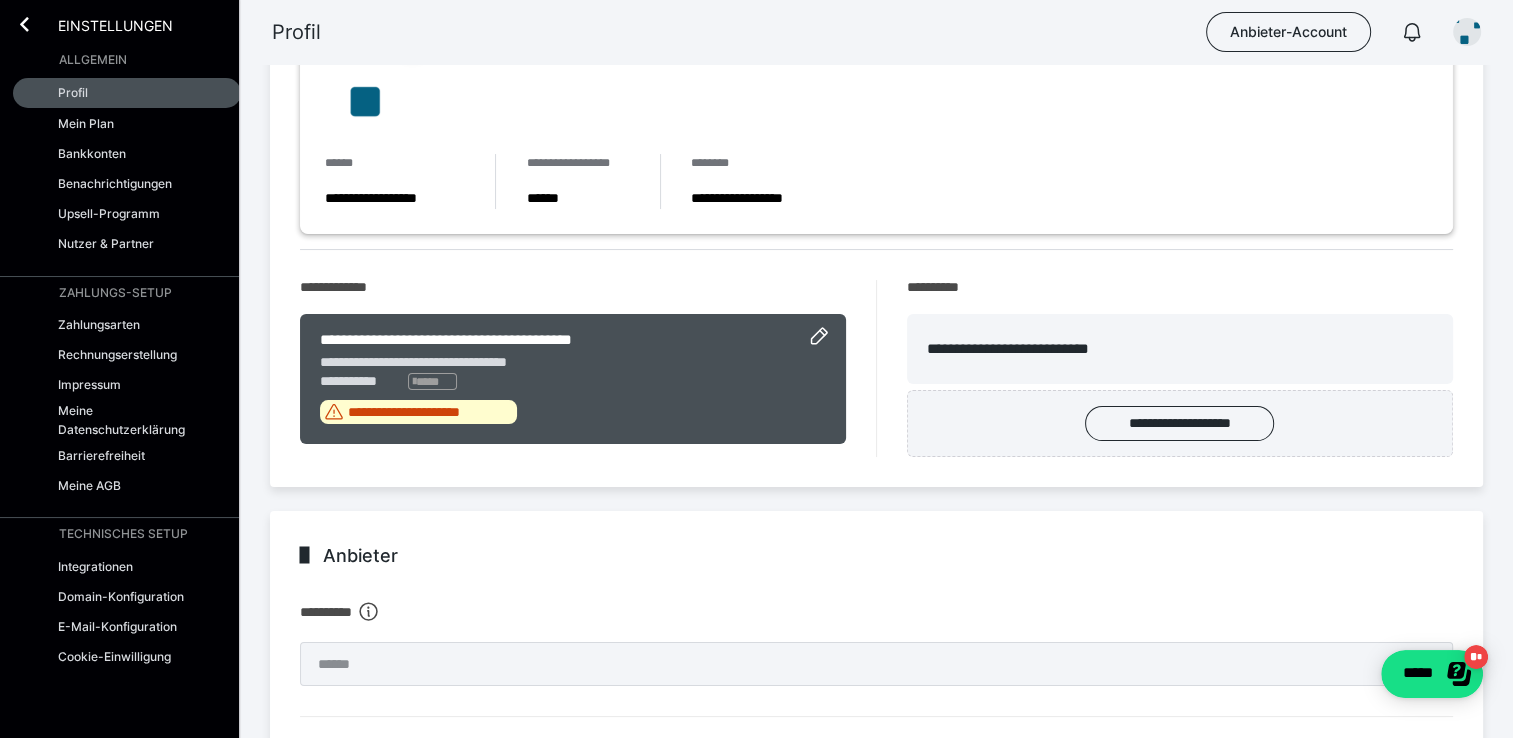 scroll, scrollTop: 237, scrollLeft: 0, axis: vertical 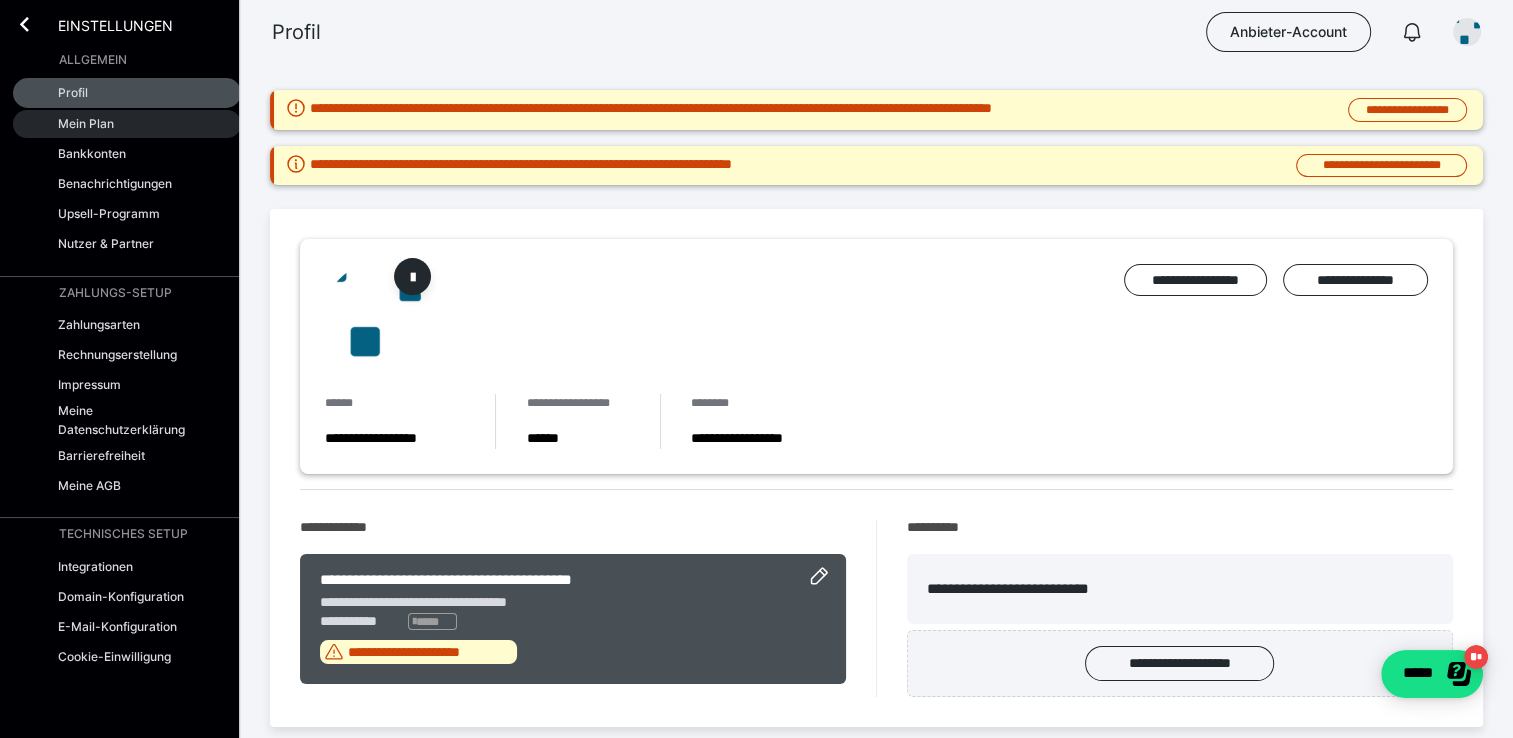 click on "Mein Plan" at bounding box center (86, 123) 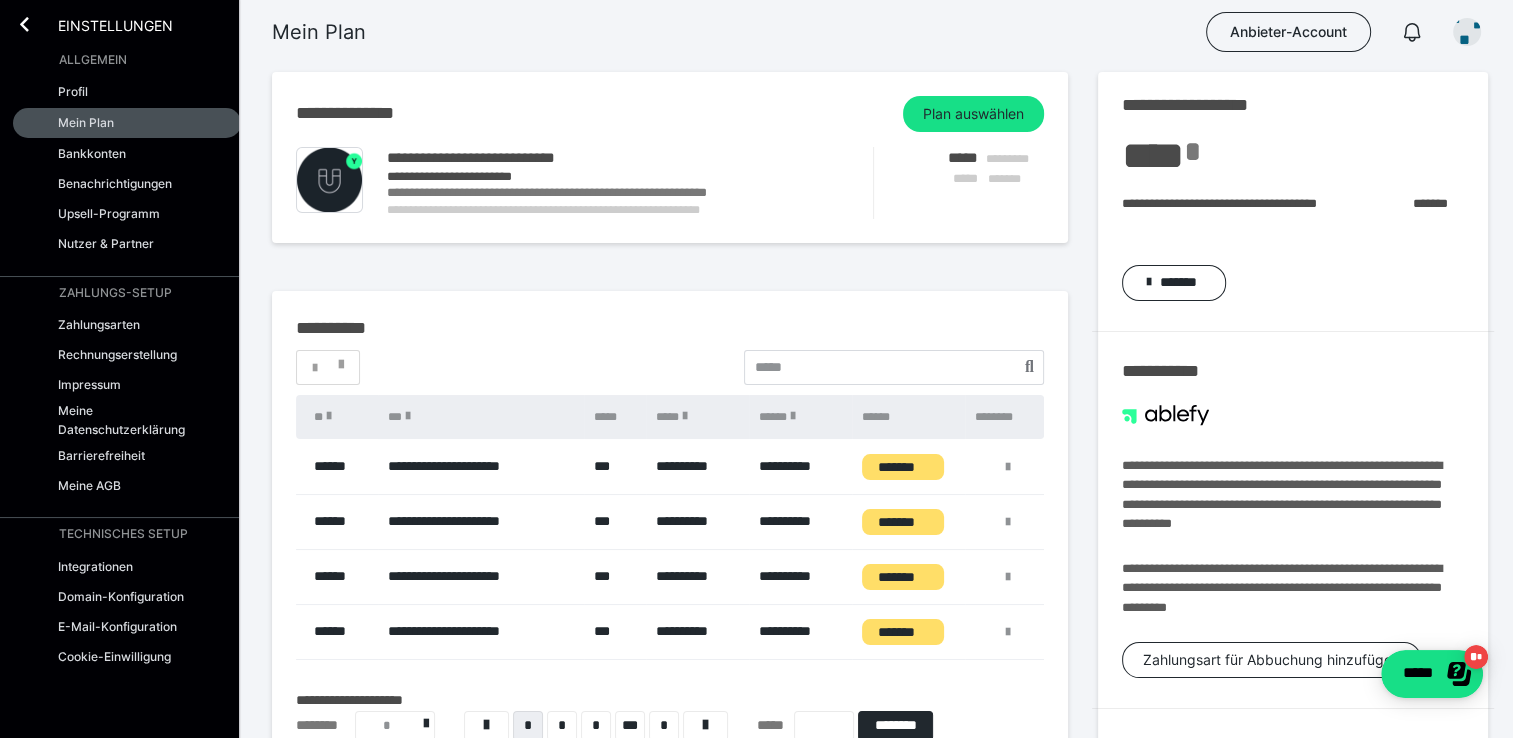 scroll, scrollTop: 0, scrollLeft: 0, axis: both 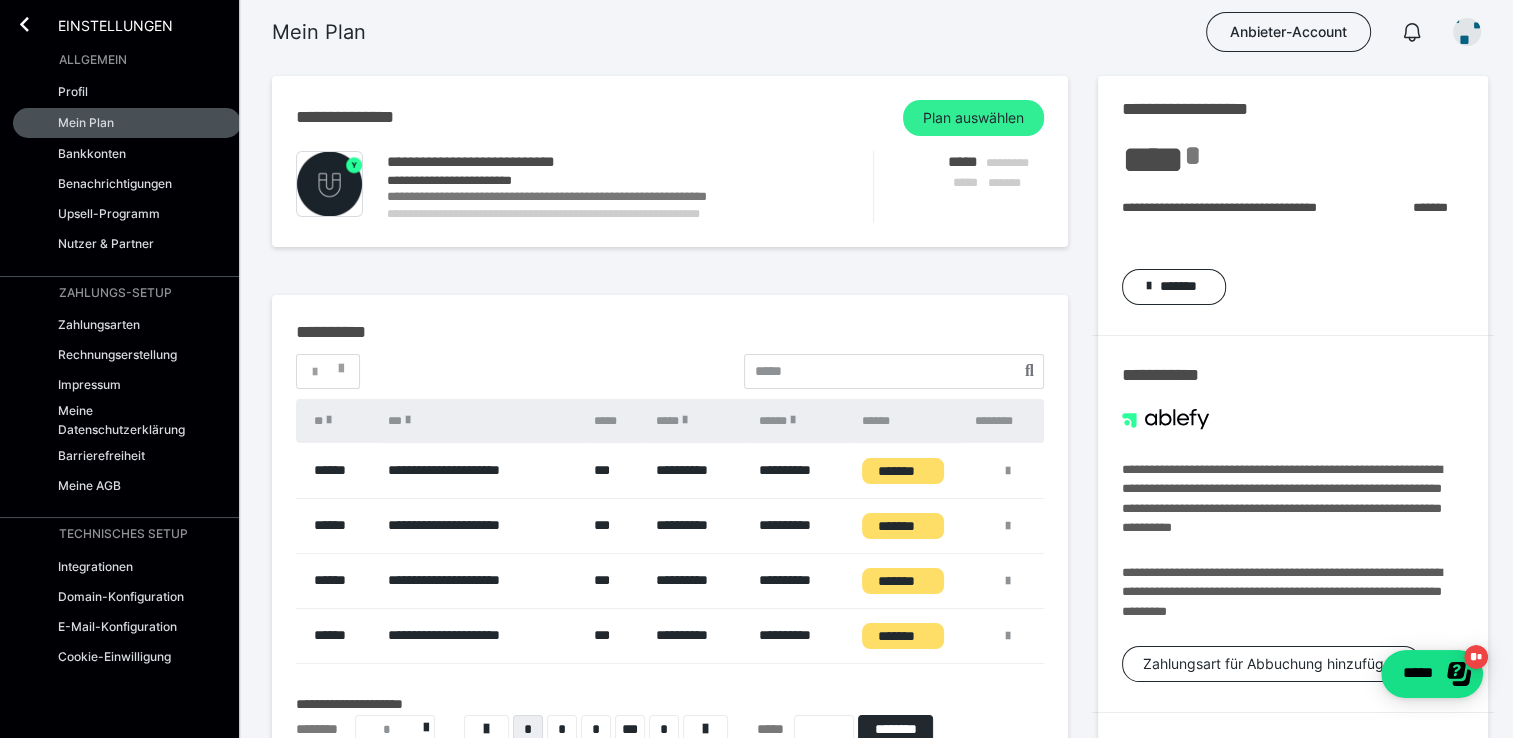 click on "Plan auswählen" at bounding box center [973, 118] 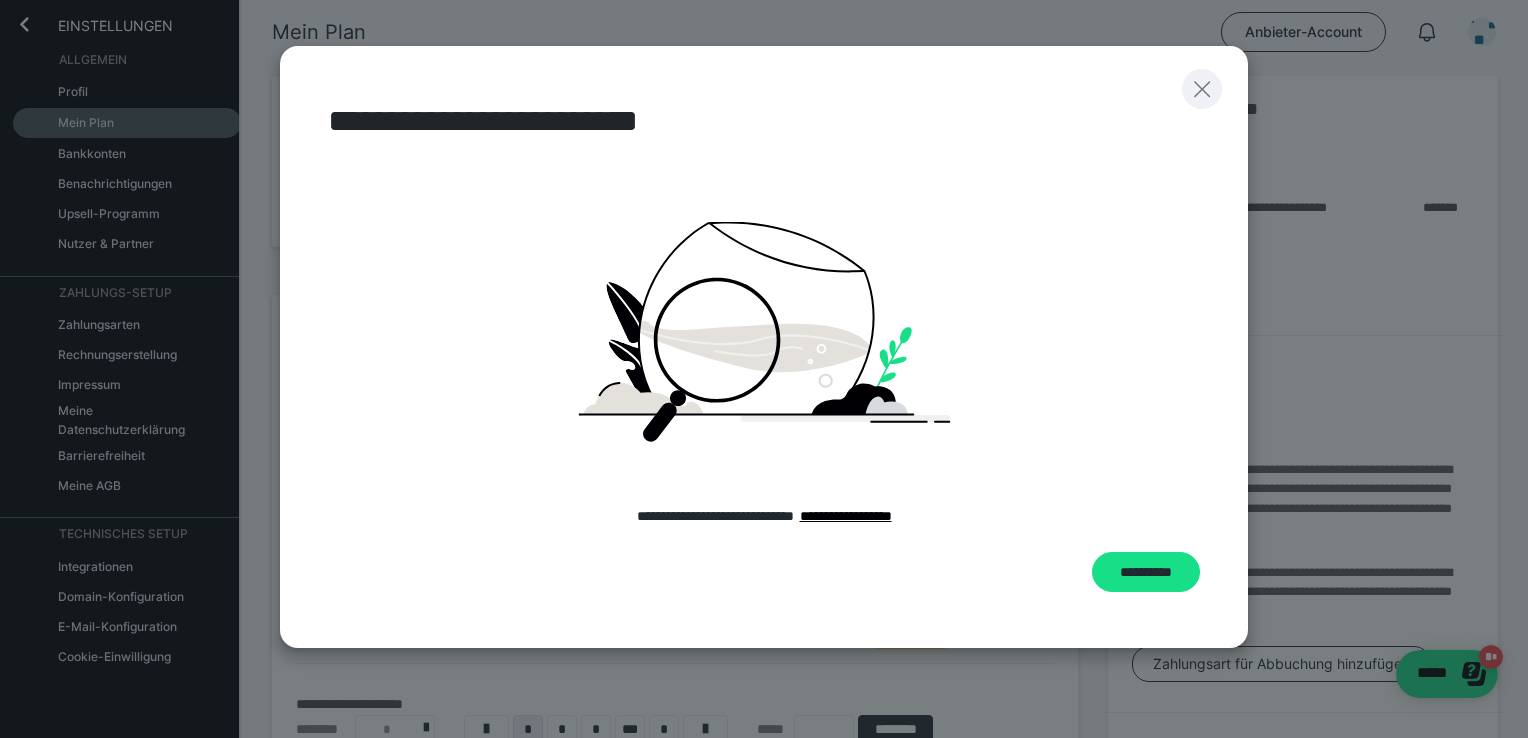 click 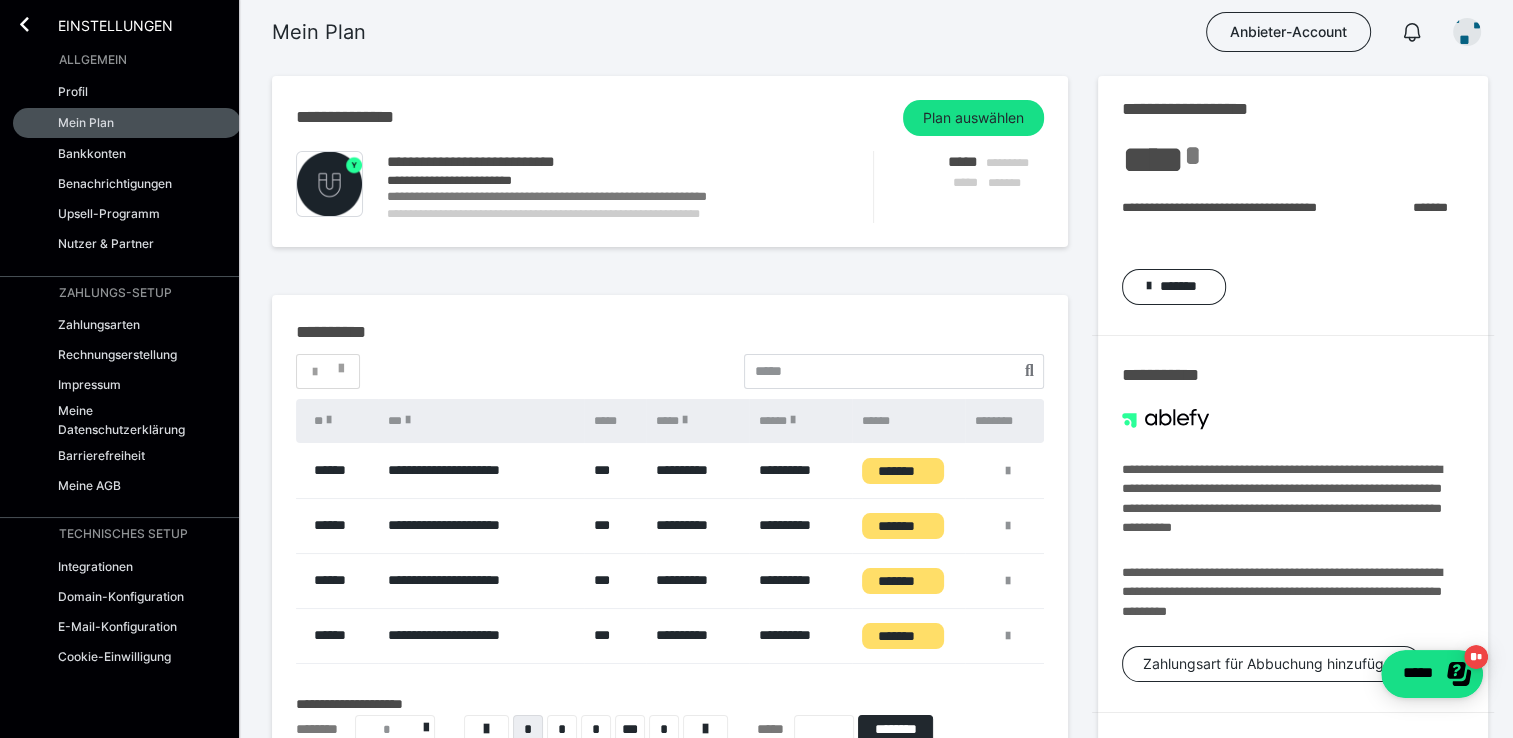 click on "**********" at bounding box center [670, 161] 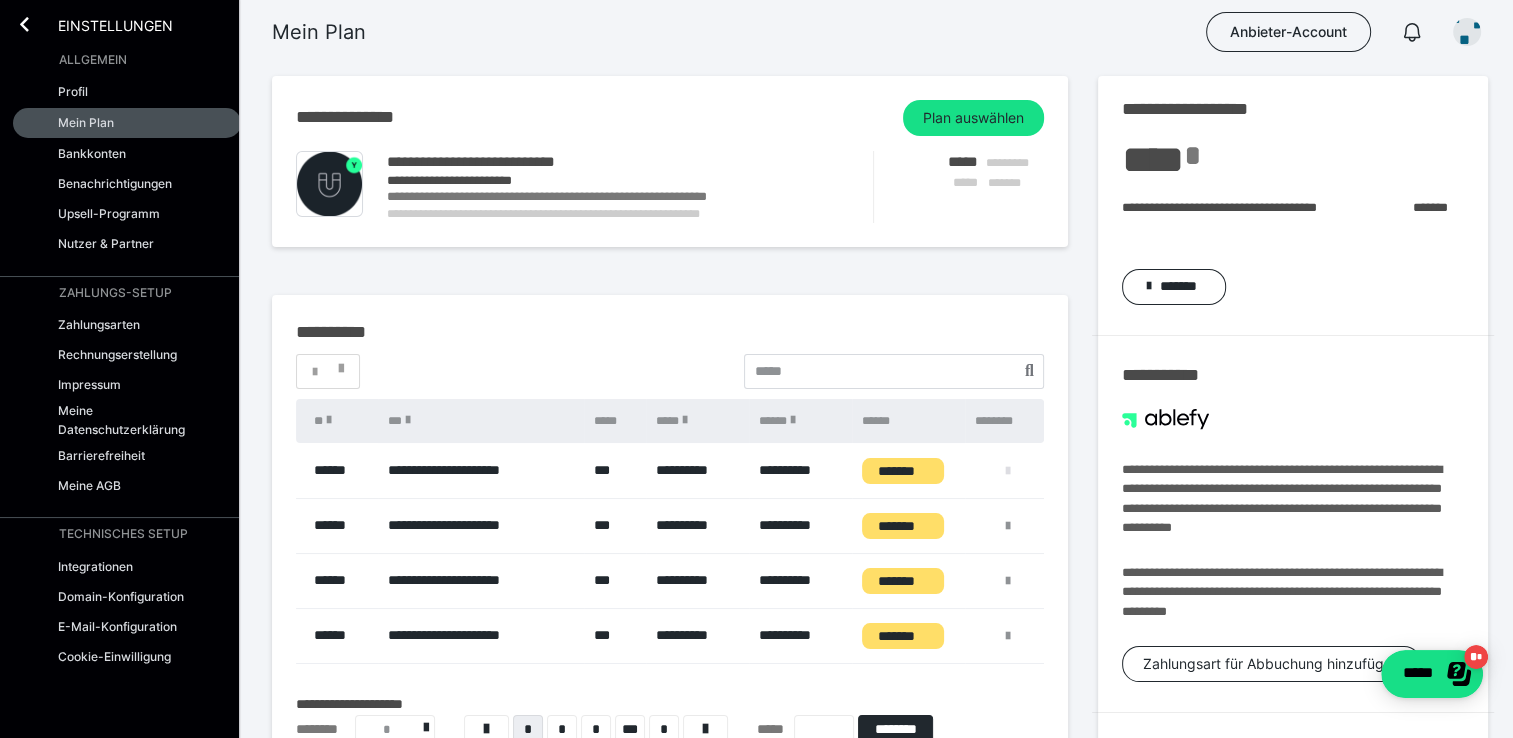 click at bounding box center (1008, 471) 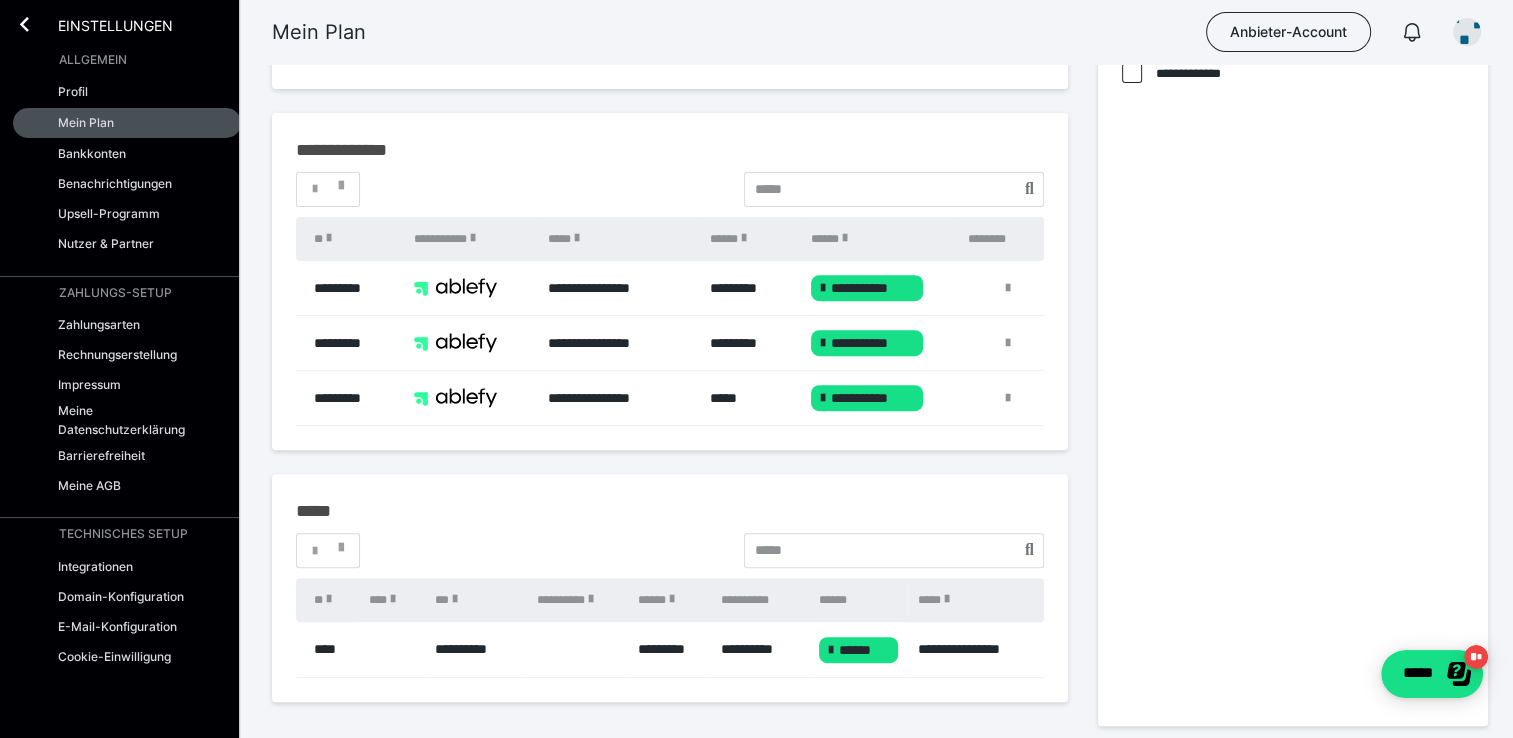 scroll, scrollTop: 767, scrollLeft: 0, axis: vertical 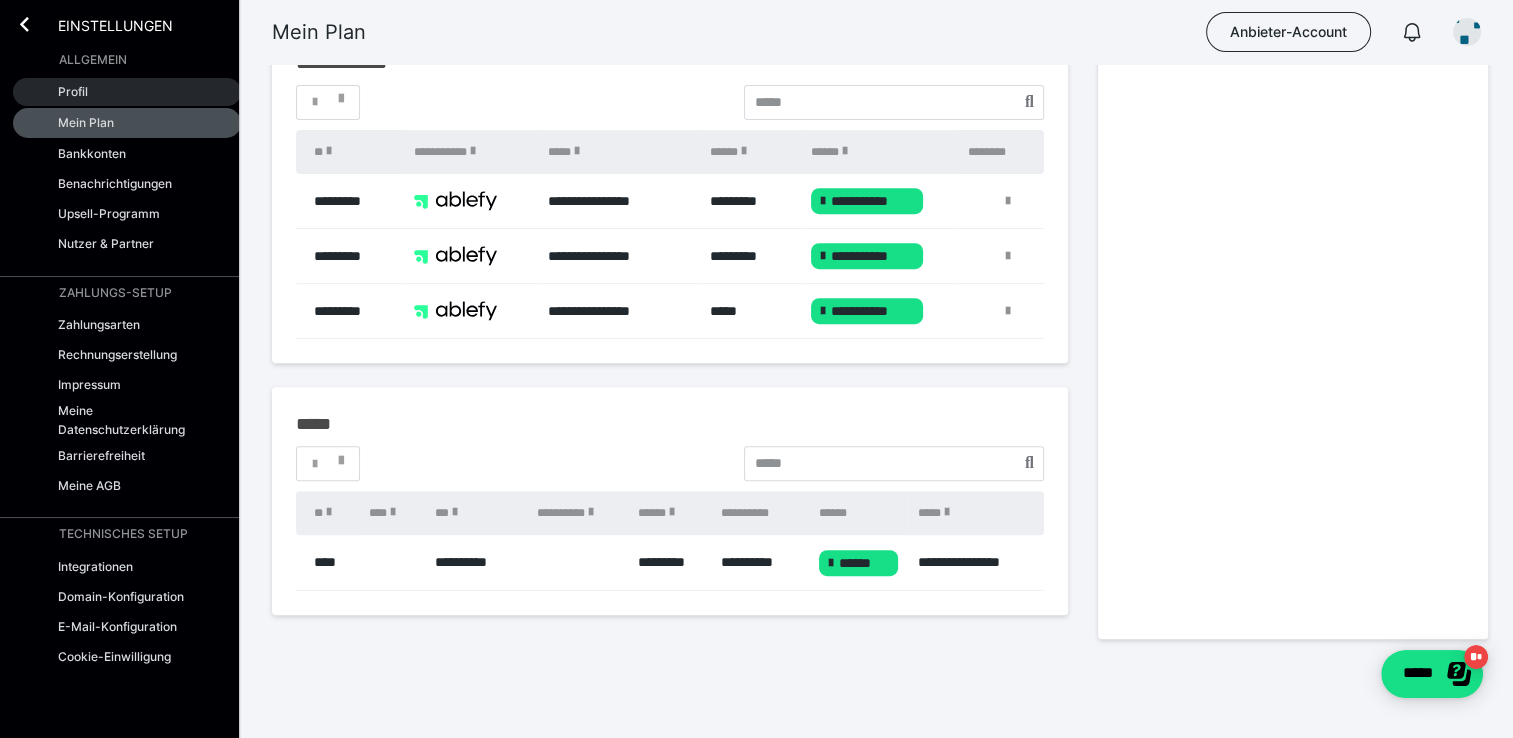 click on "Profil" at bounding box center (127, 92) 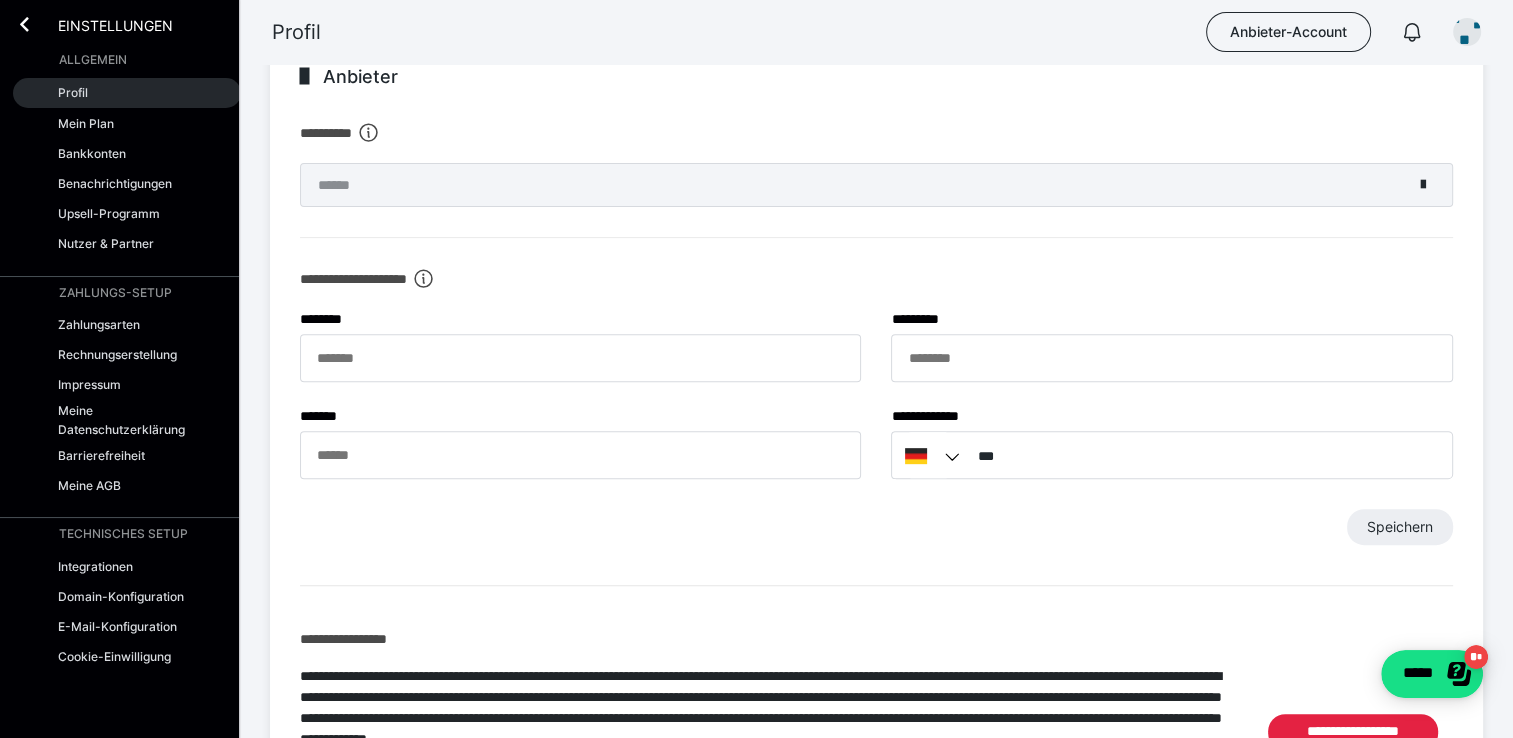 scroll, scrollTop: 767, scrollLeft: 0, axis: vertical 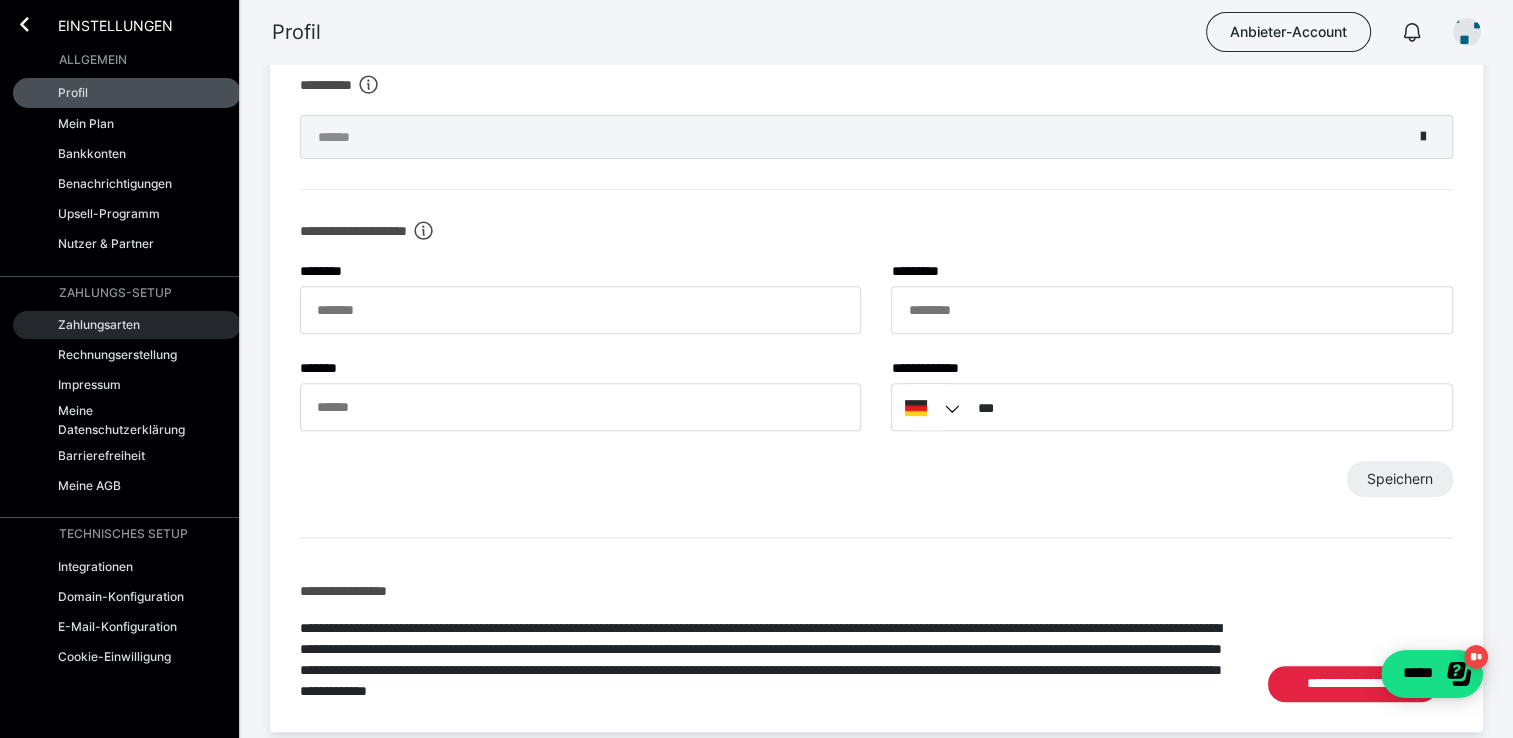 click on "Zahlungsarten" at bounding box center [99, 324] 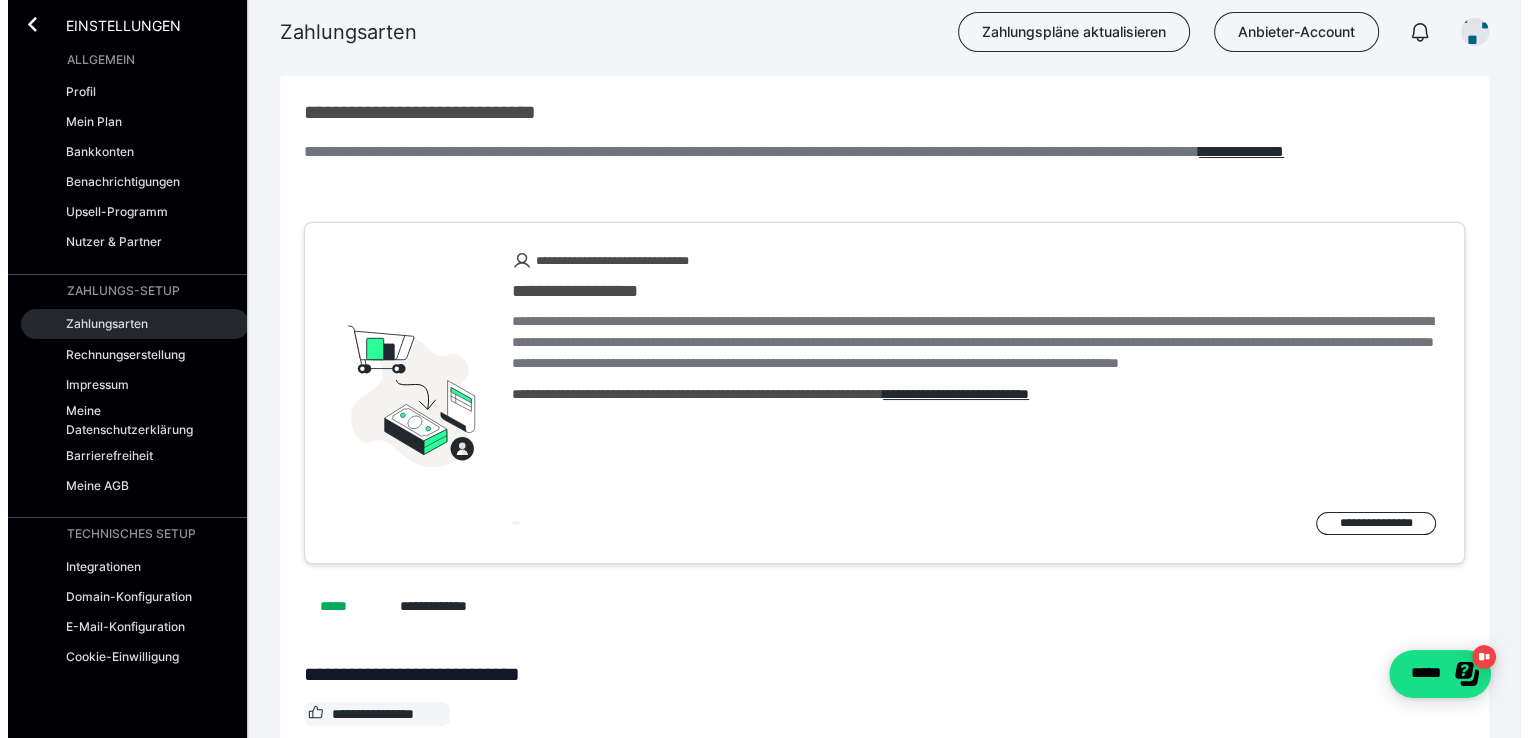 scroll, scrollTop: 0, scrollLeft: 0, axis: both 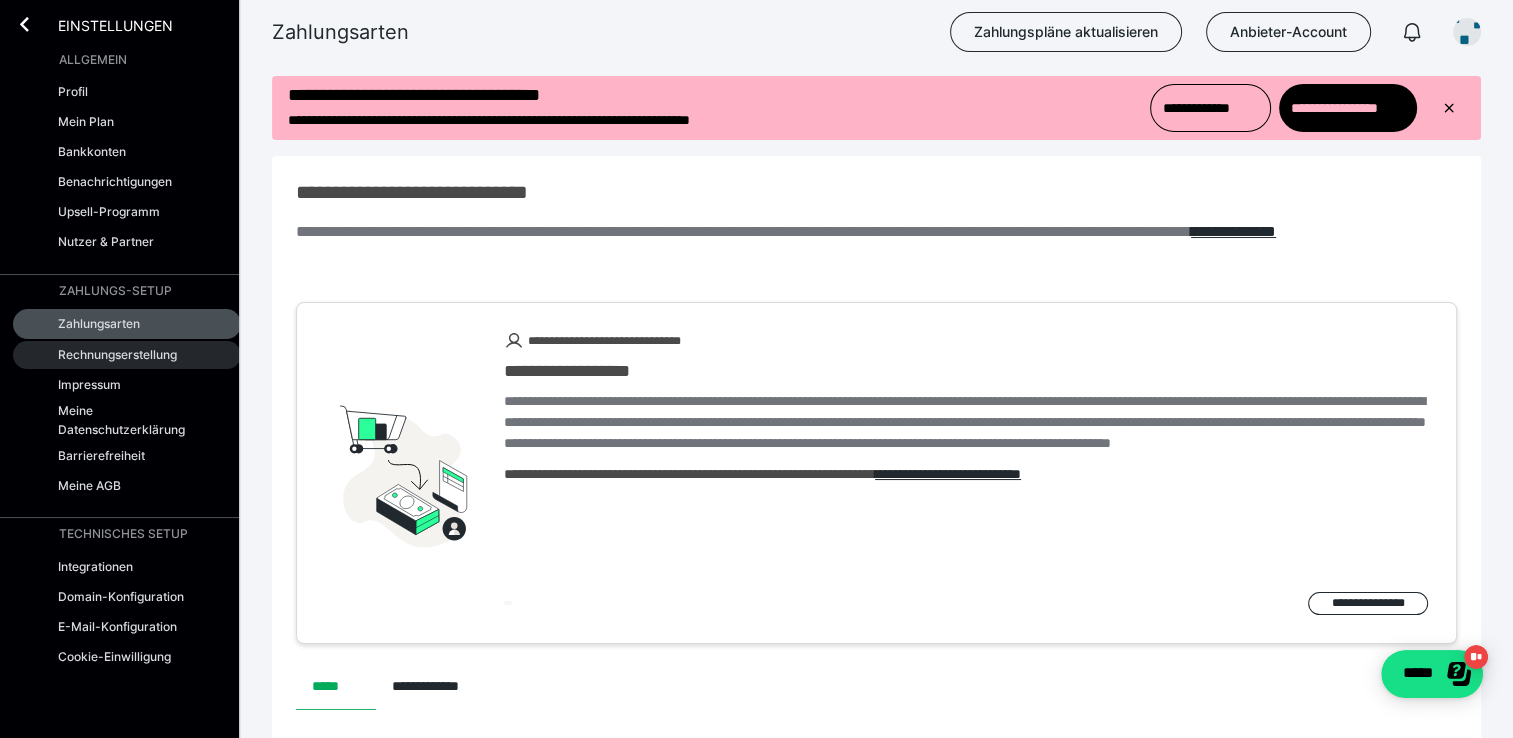 click on "Rechnungserstellung" at bounding box center (117, 354) 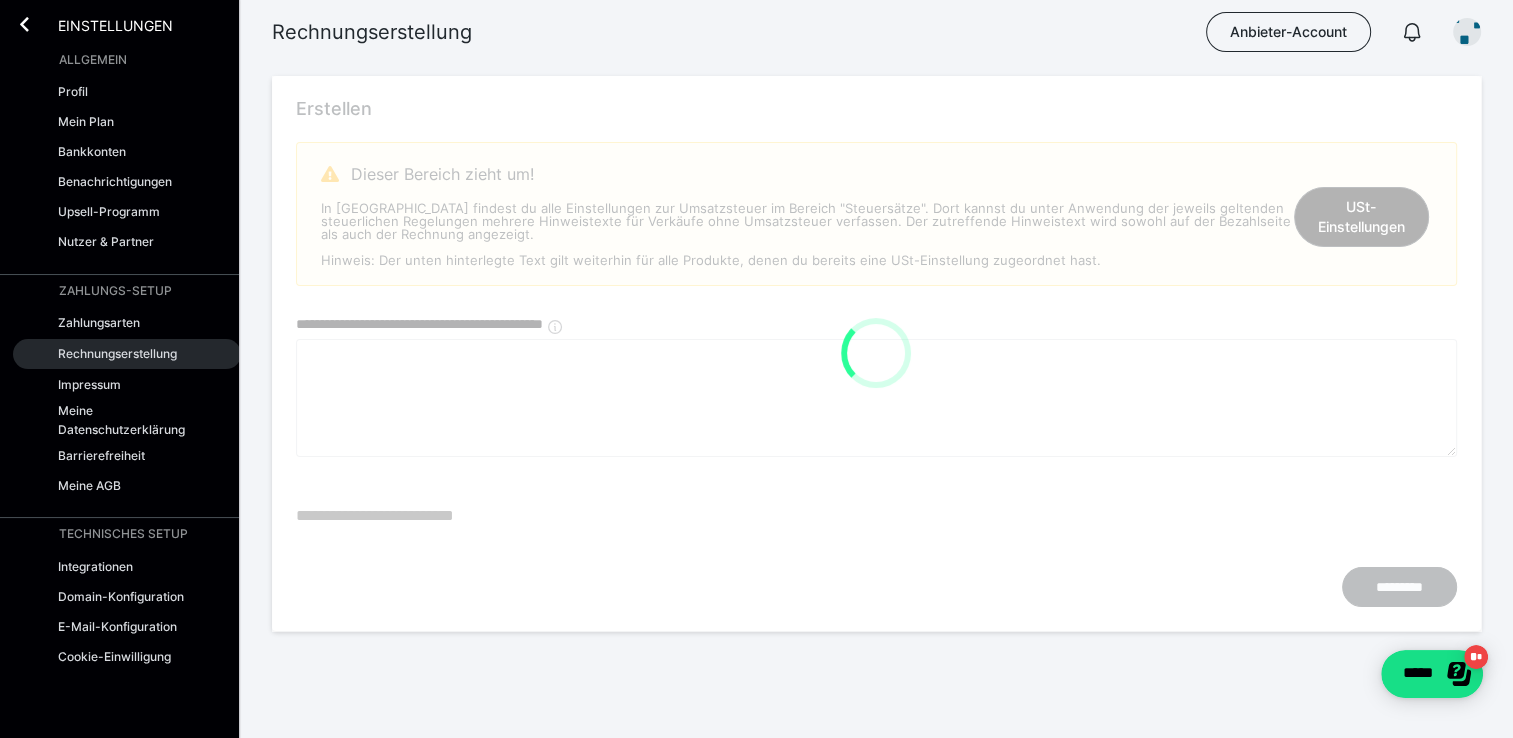 type on "**********" 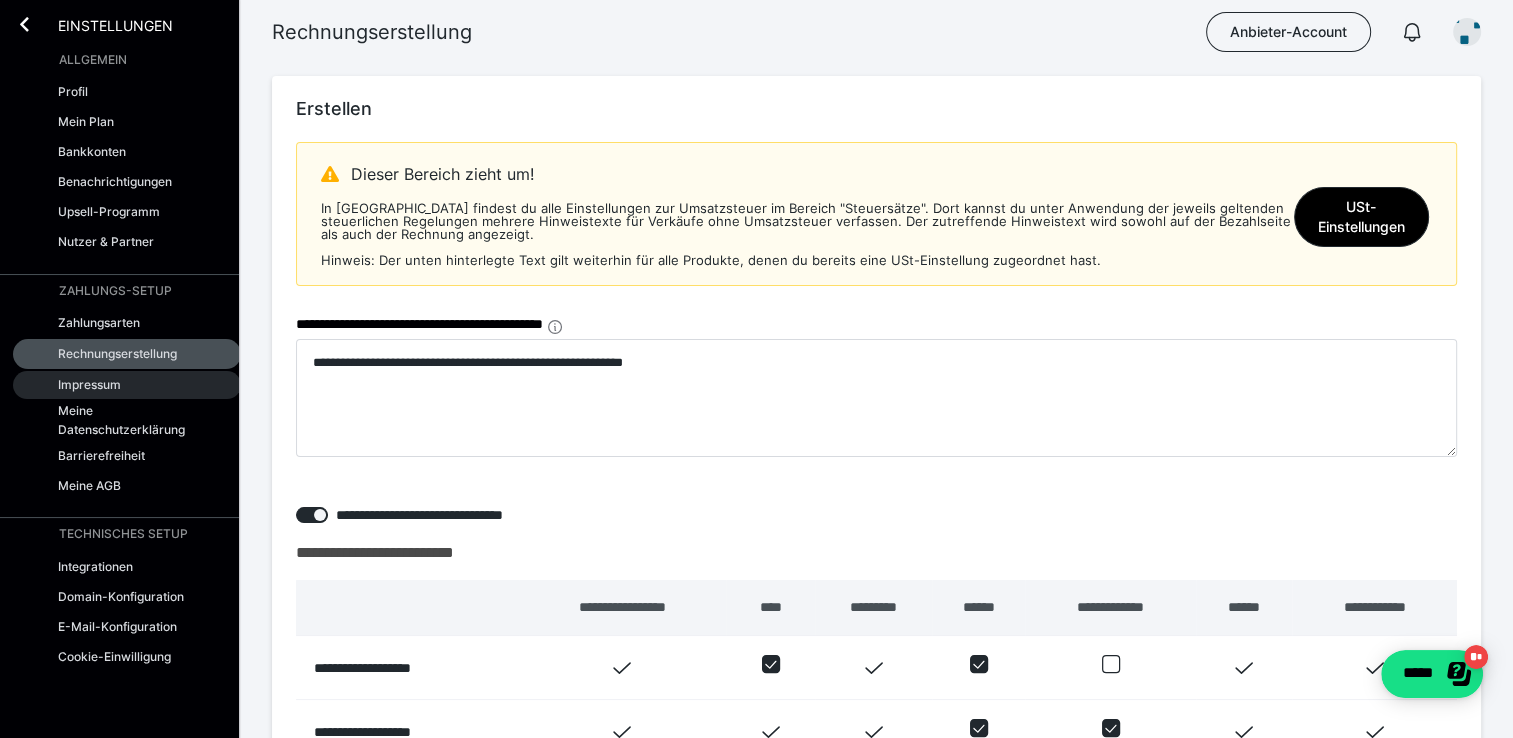 click on "Impressum" at bounding box center (127, 385) 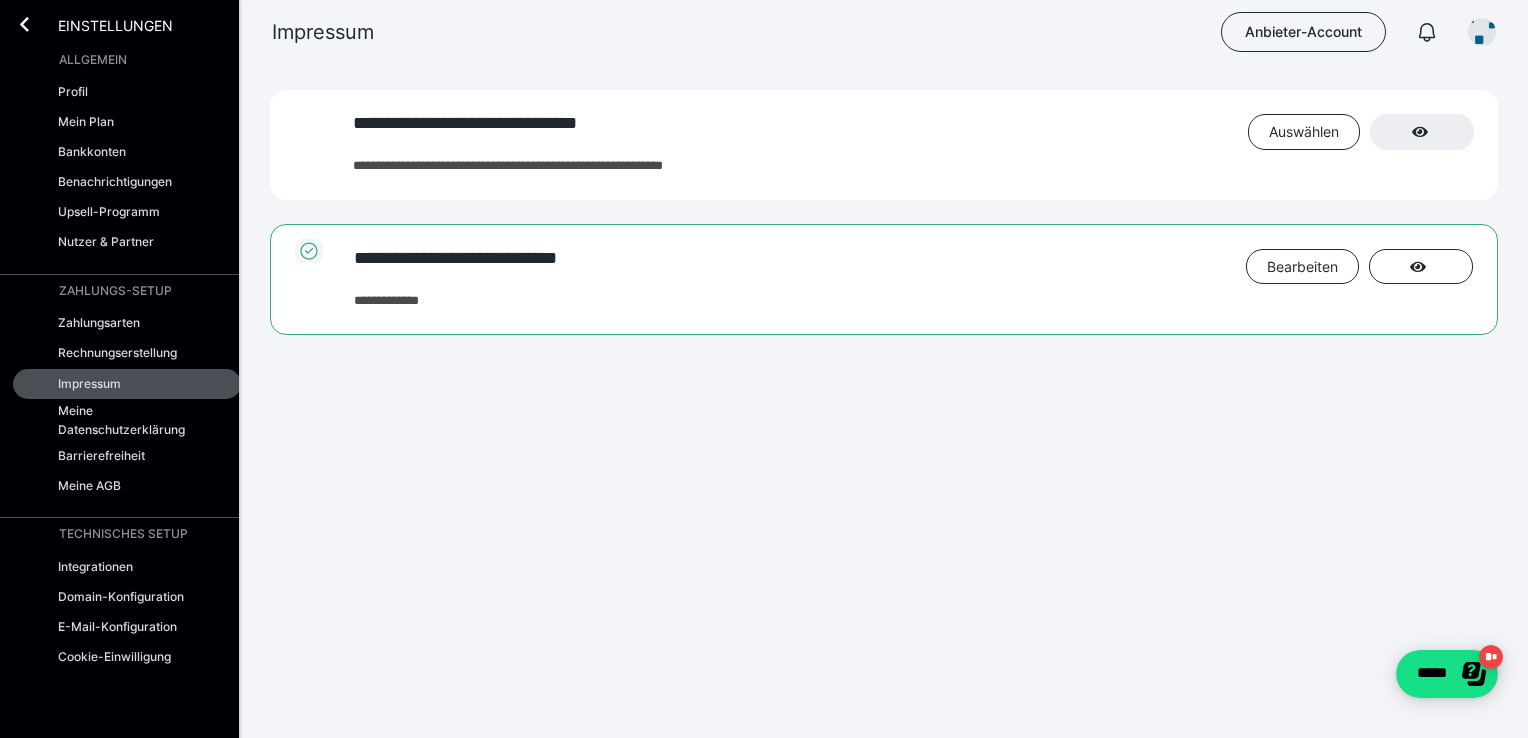 click on "Einstellungen" at bounding box center [127, 22] 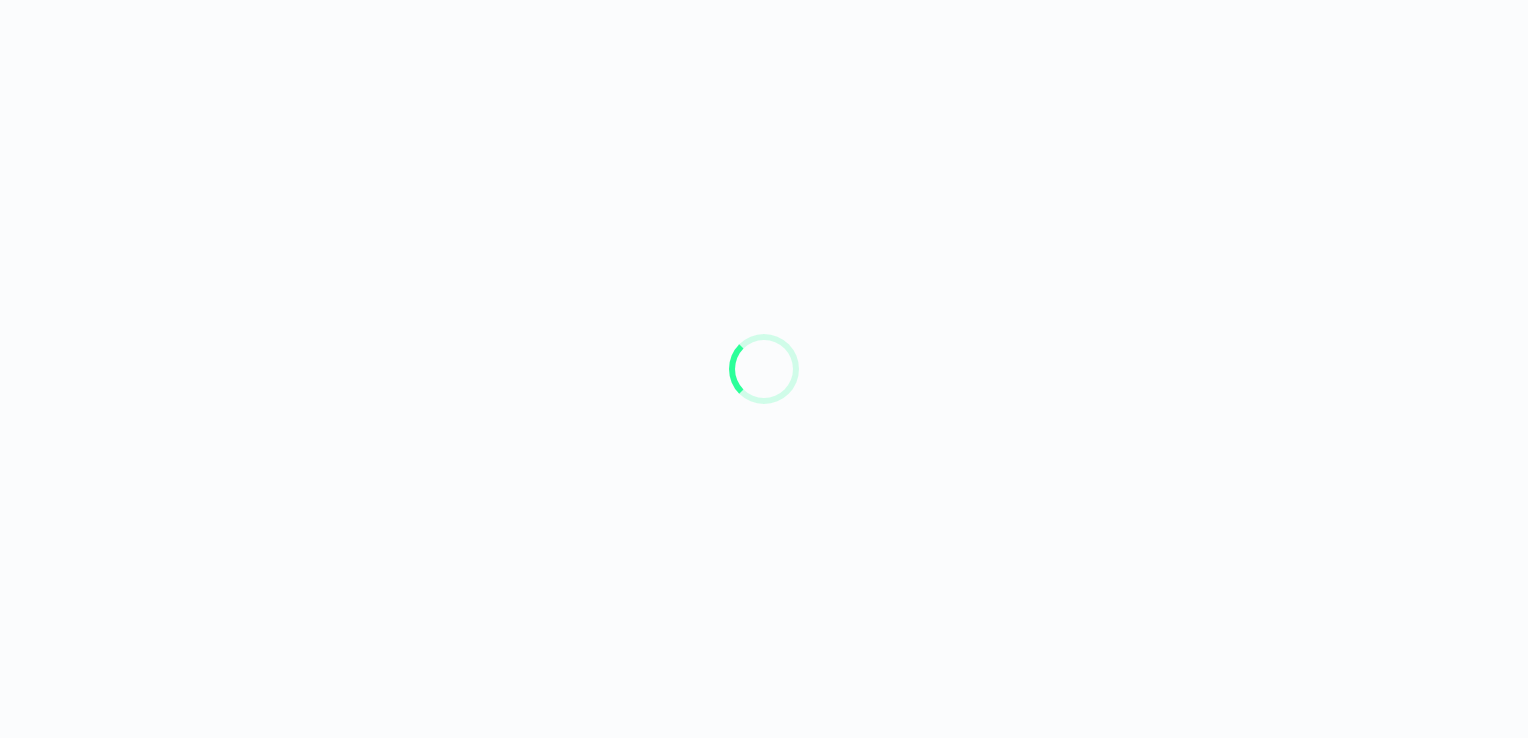 scroll, scrollTop: 0, scrollLeft: 0, axis: both 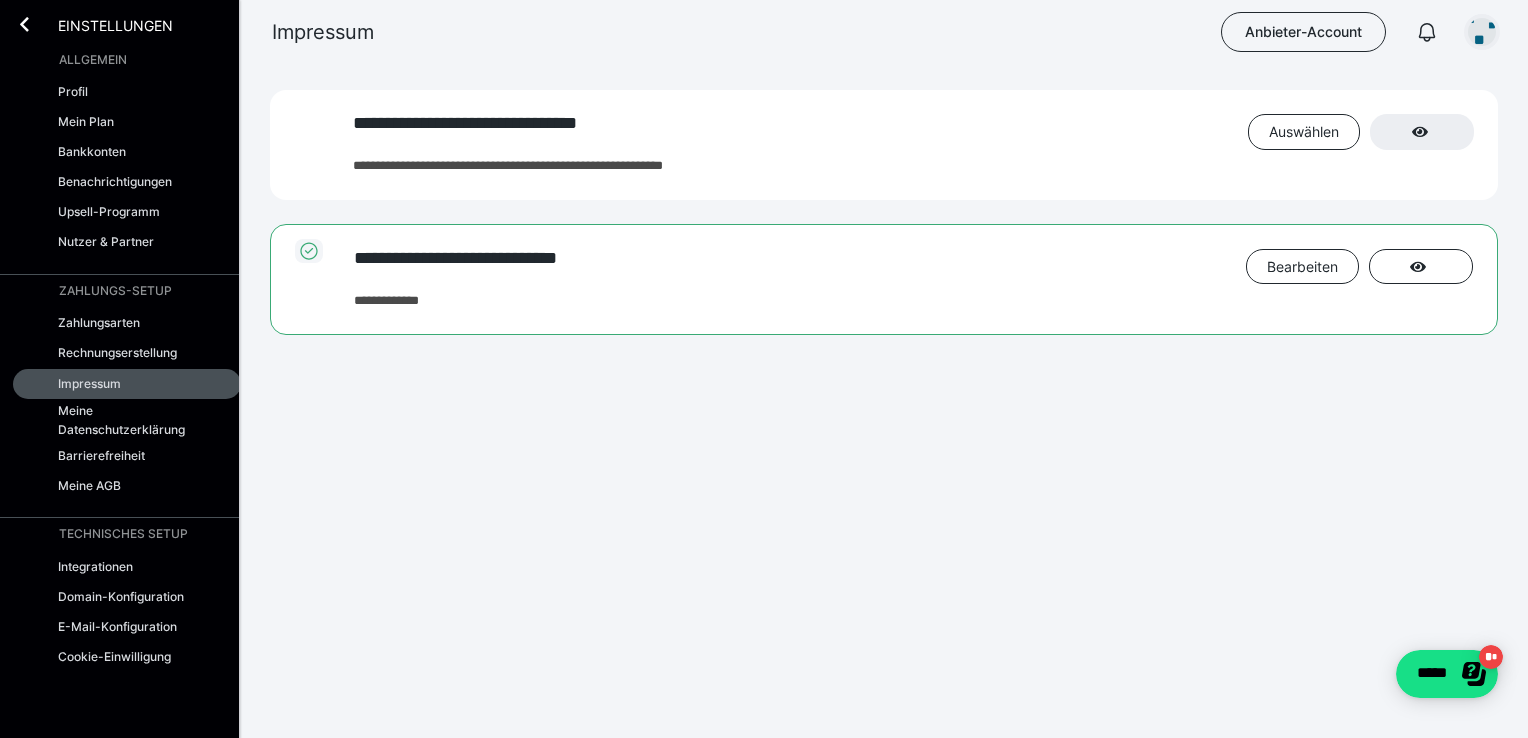 click at bounding box center [1482, 32] 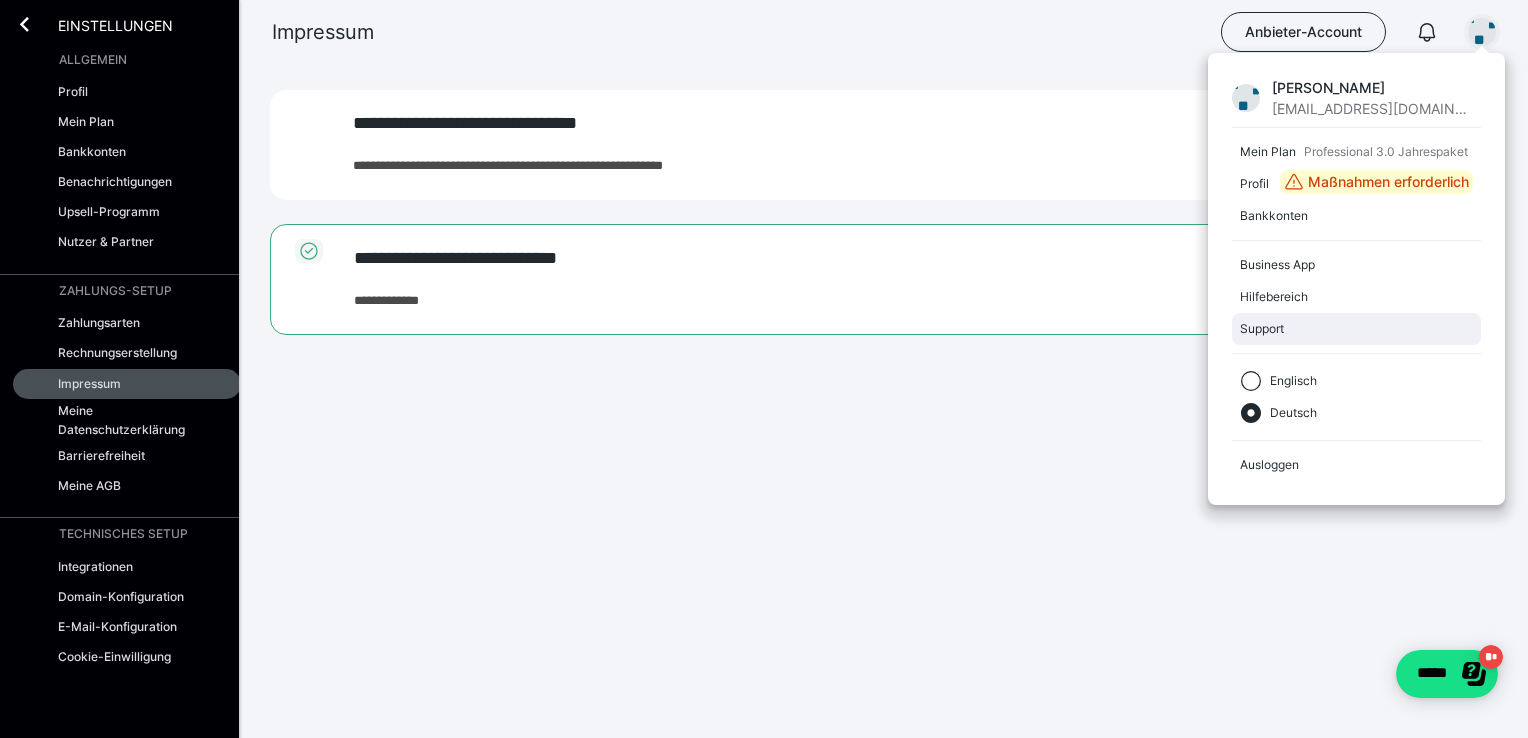 click on "Support" at bounding box center [1356, 329] 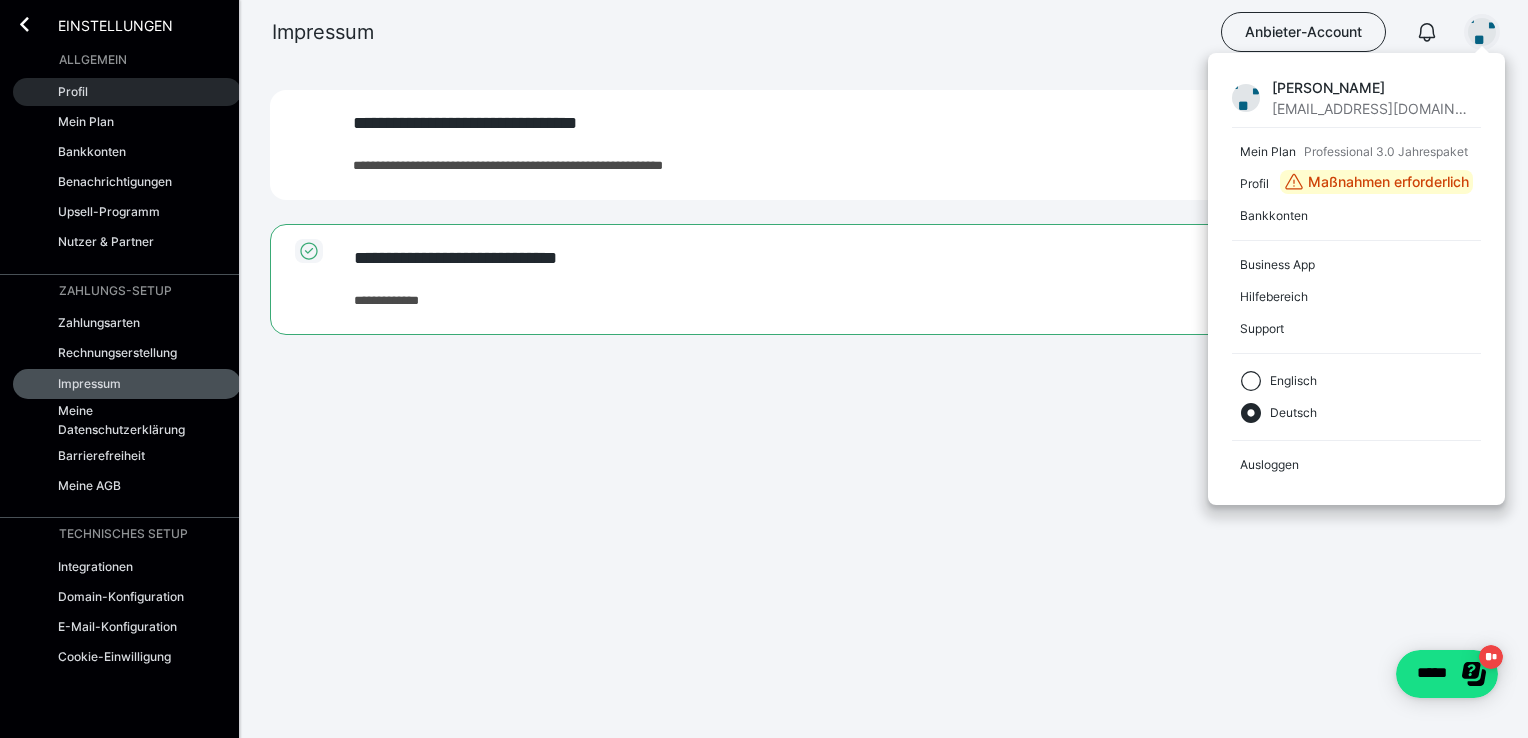 click on "Profil" at bounding box center [73, 91] 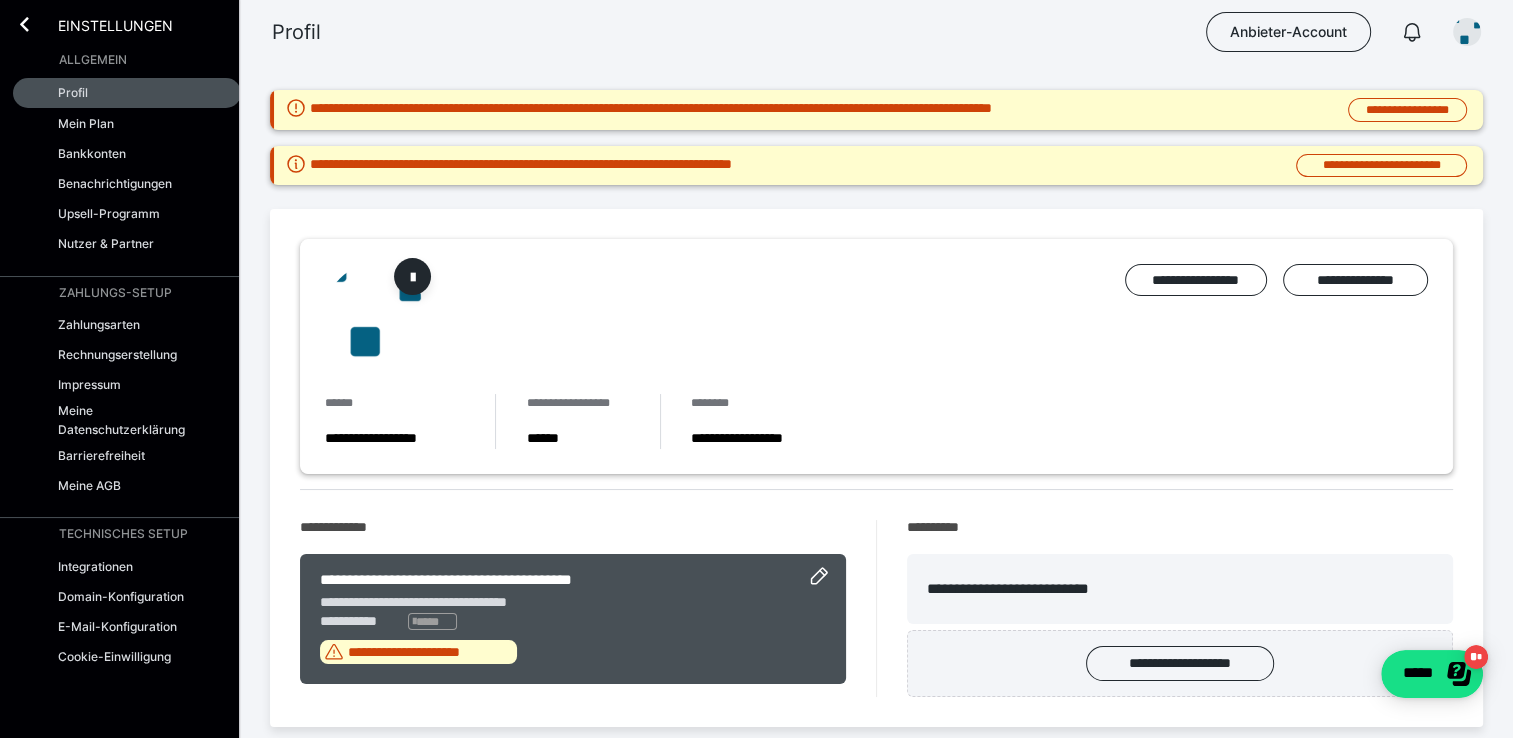 click on "Allgemein" at bounding box center [93, 60] 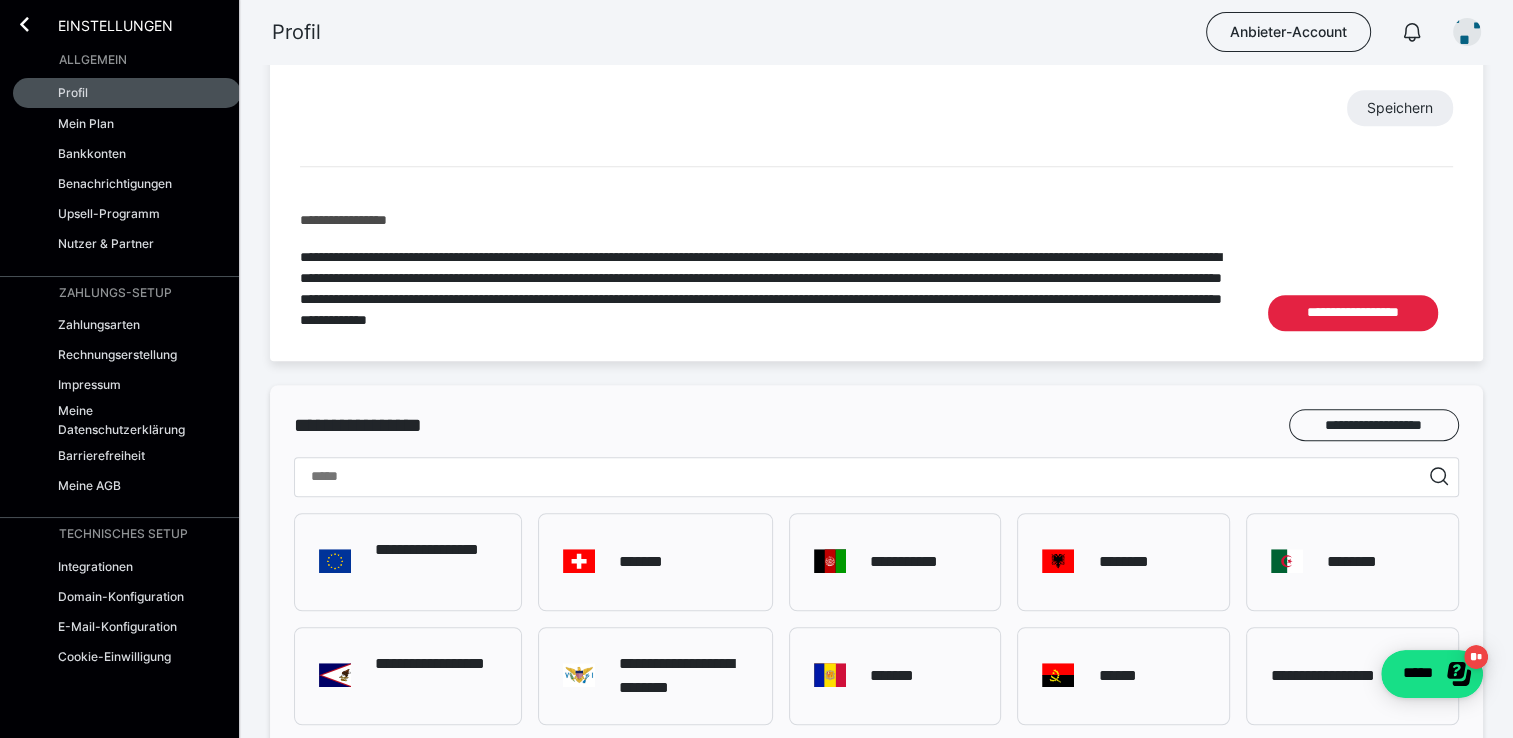 scroll, scrollTop: 1267, scrollLeft: 0, axis: vertical 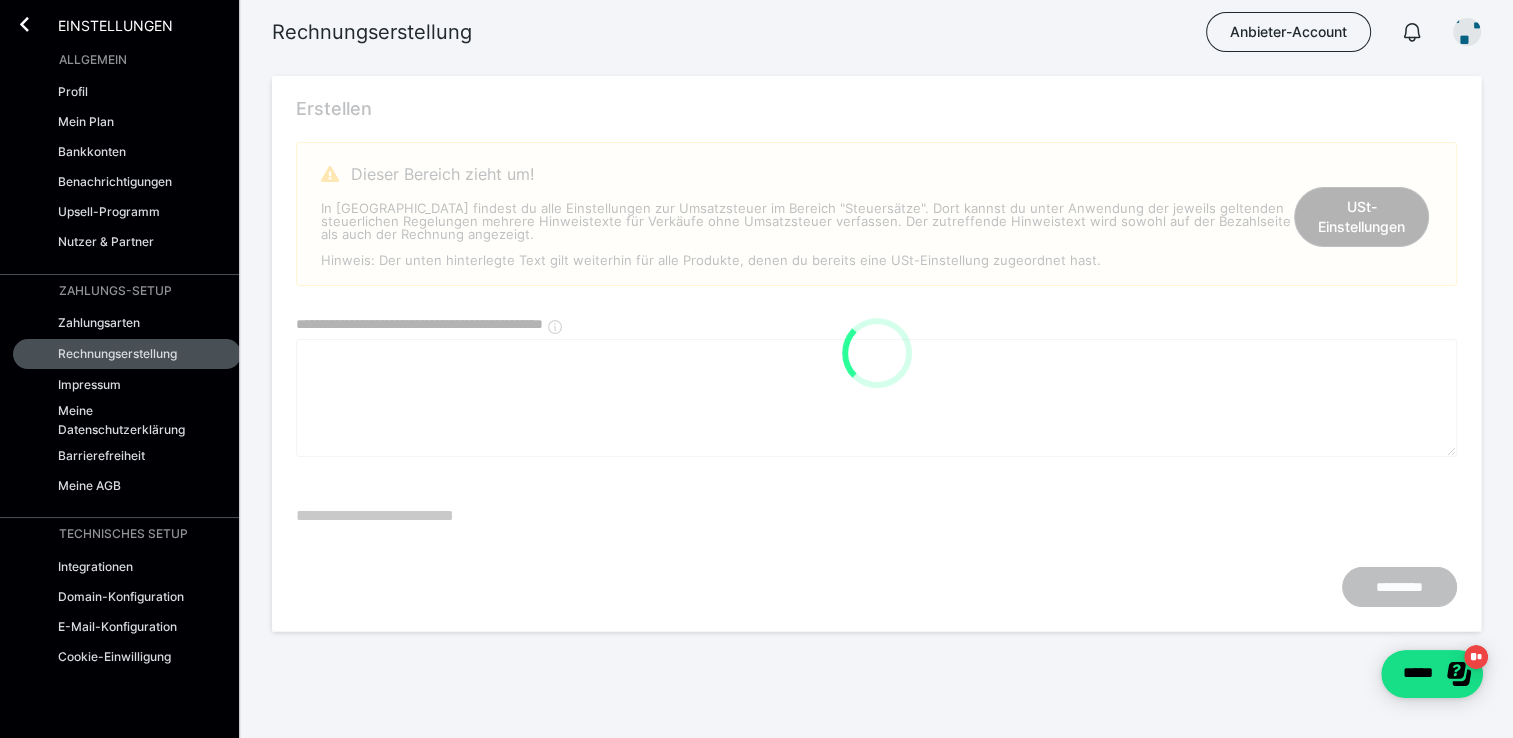 type on "**********" 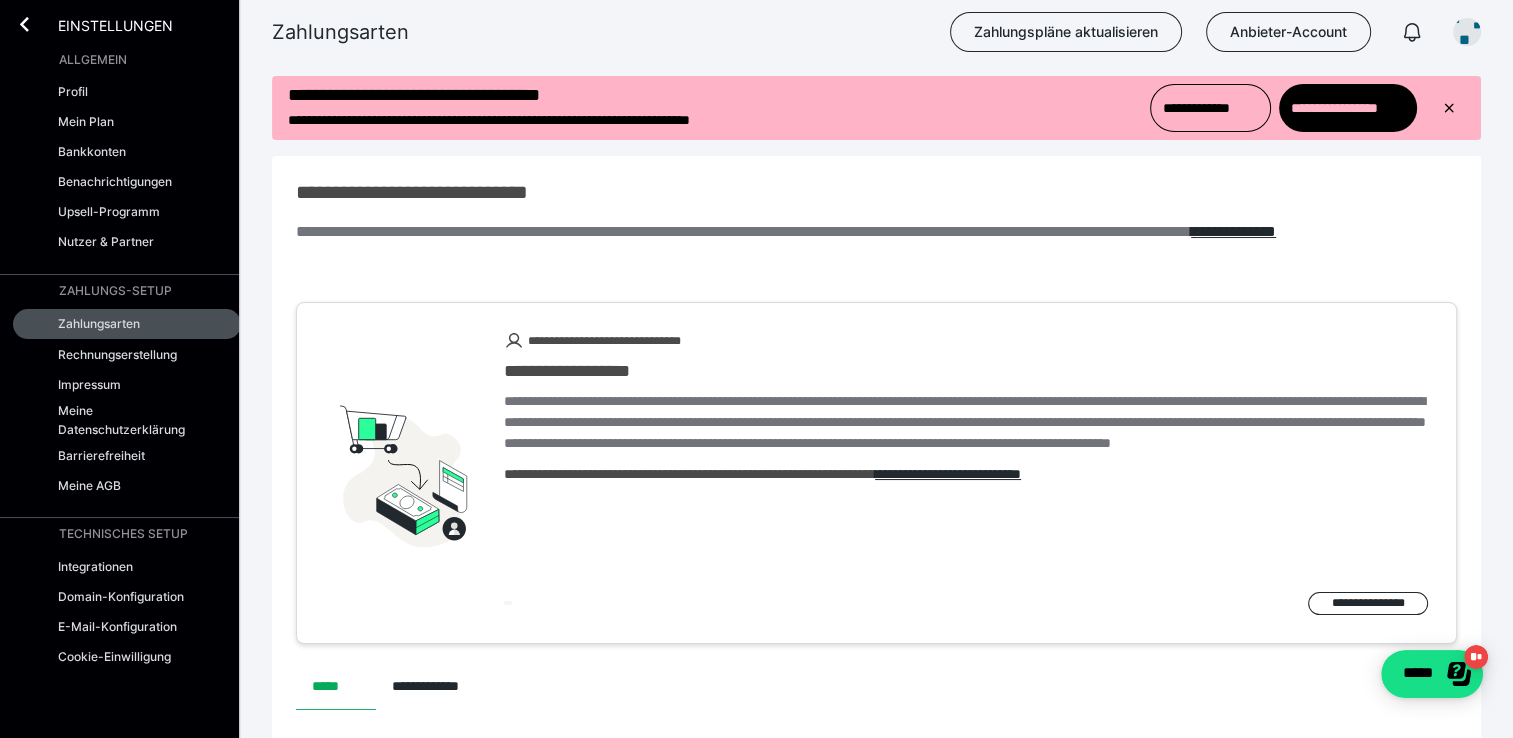 scroll, scrollTop: 0, scrollLeft: 0, axis: both 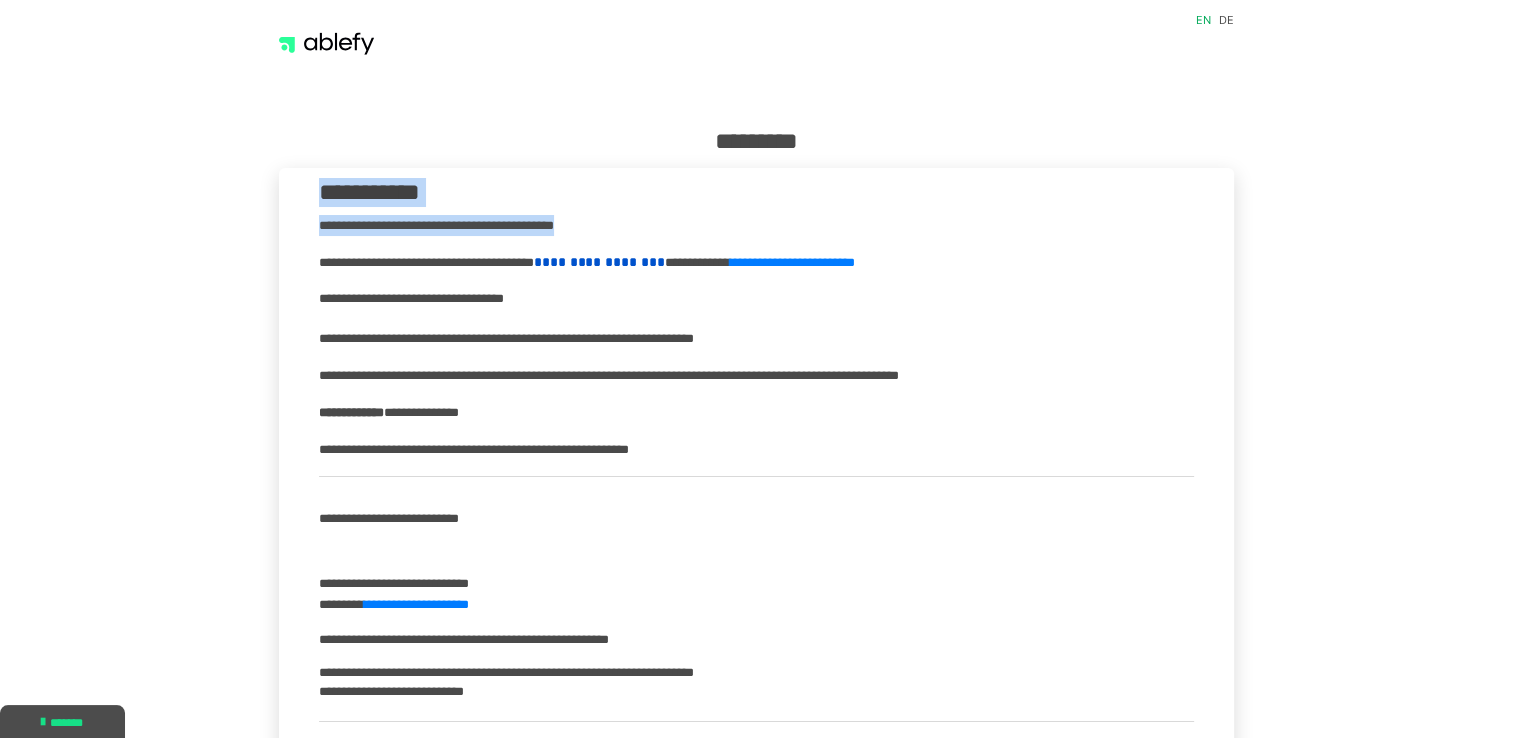 drag, startPoint x: 321, startPoint y: 193, endPoint x: 630, endPoint y: 218, distance: 310.00967 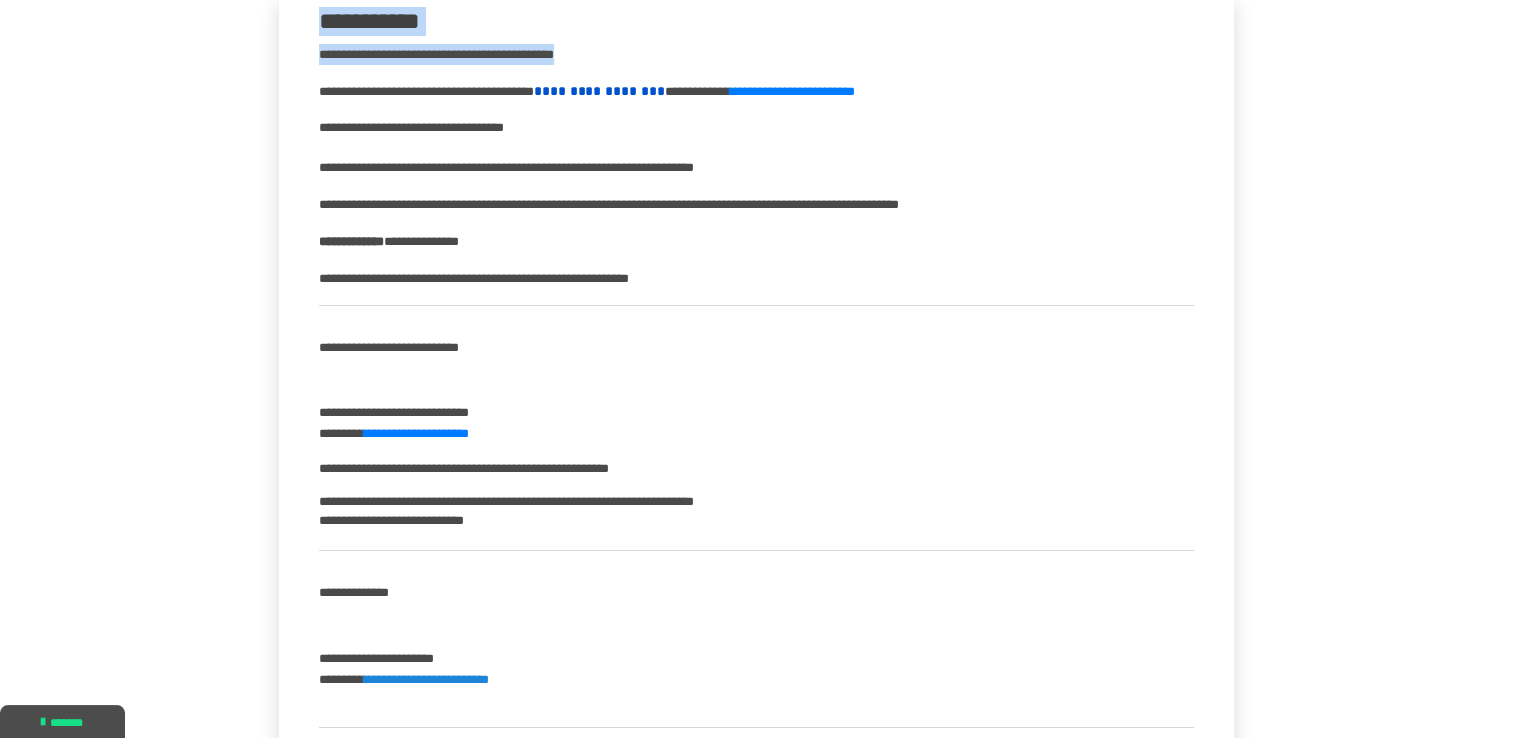 scroll, scrollTop: 0, scrollLeft: 0, axis: both 